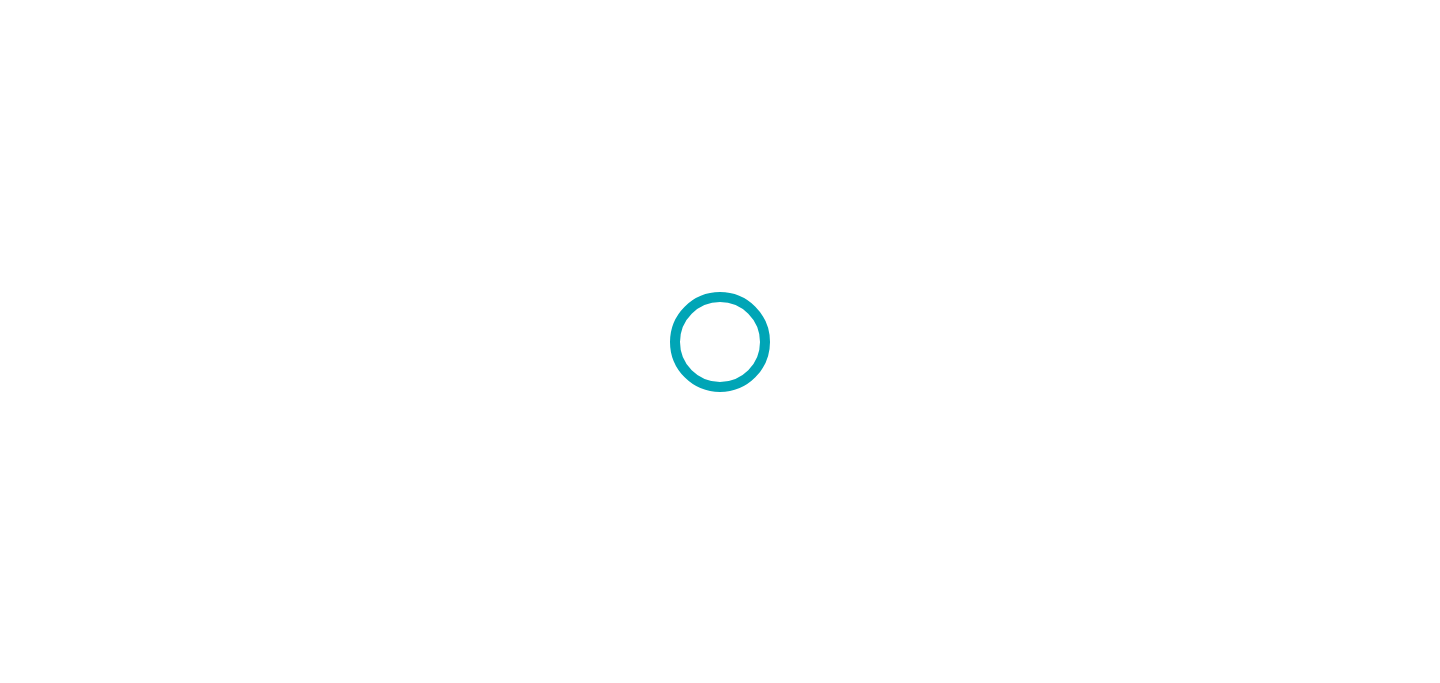 scroll, scrollTop: 0, scrollLeft: 0, axis: both 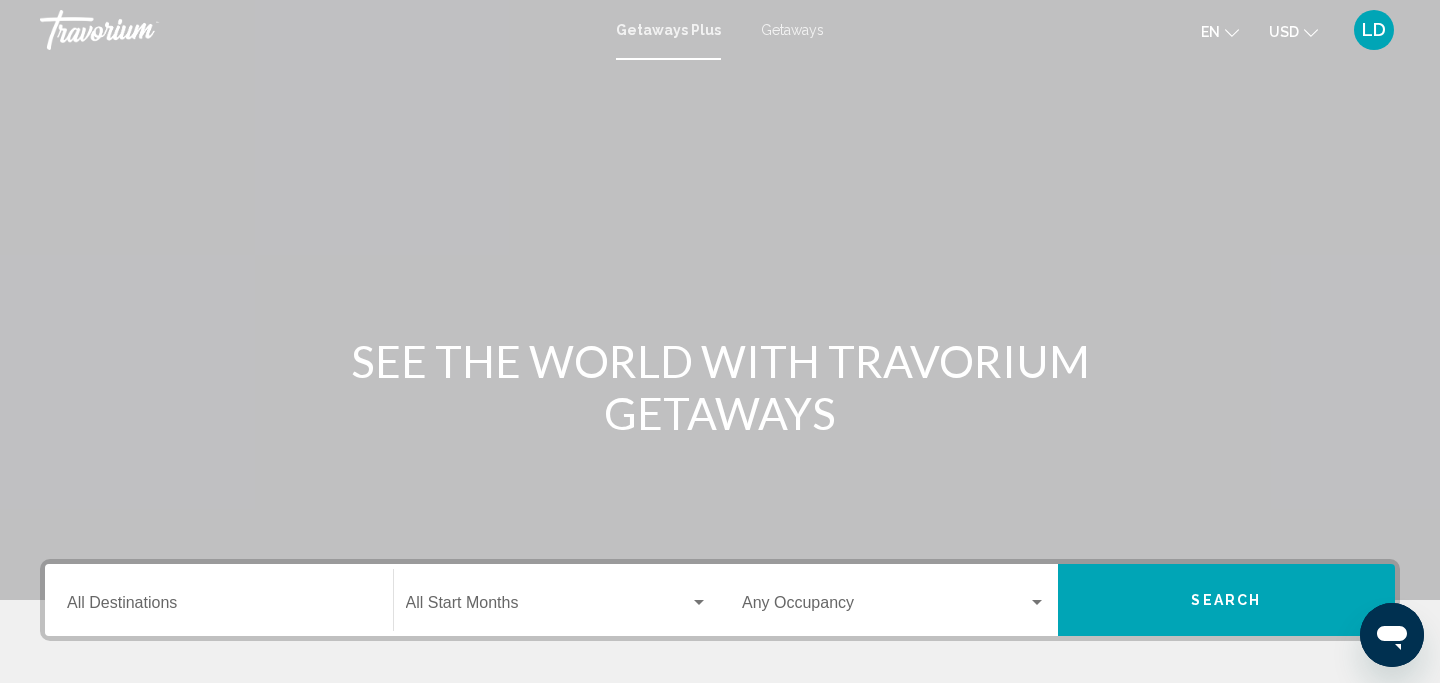 click on "Getaways" at bounding box center [792, 30] 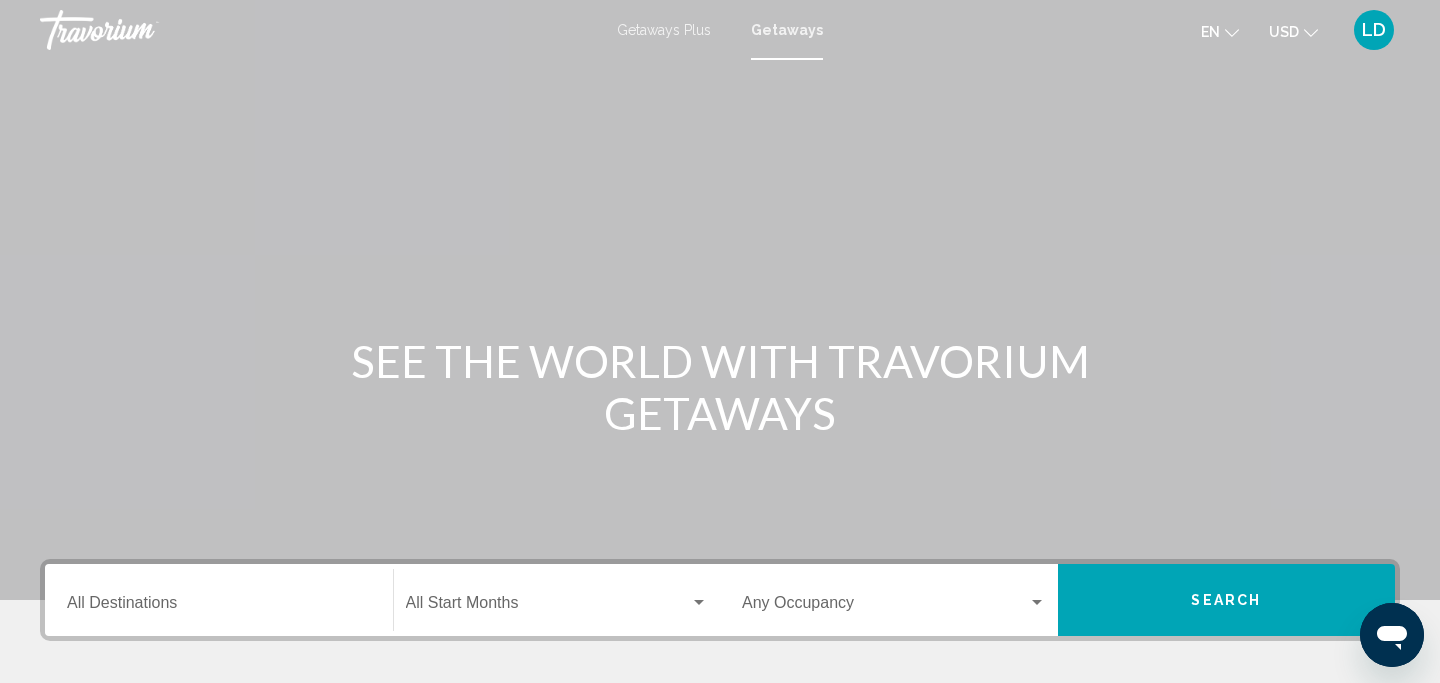 click on "Destination All Destinations" at bounding box center [219, 607] 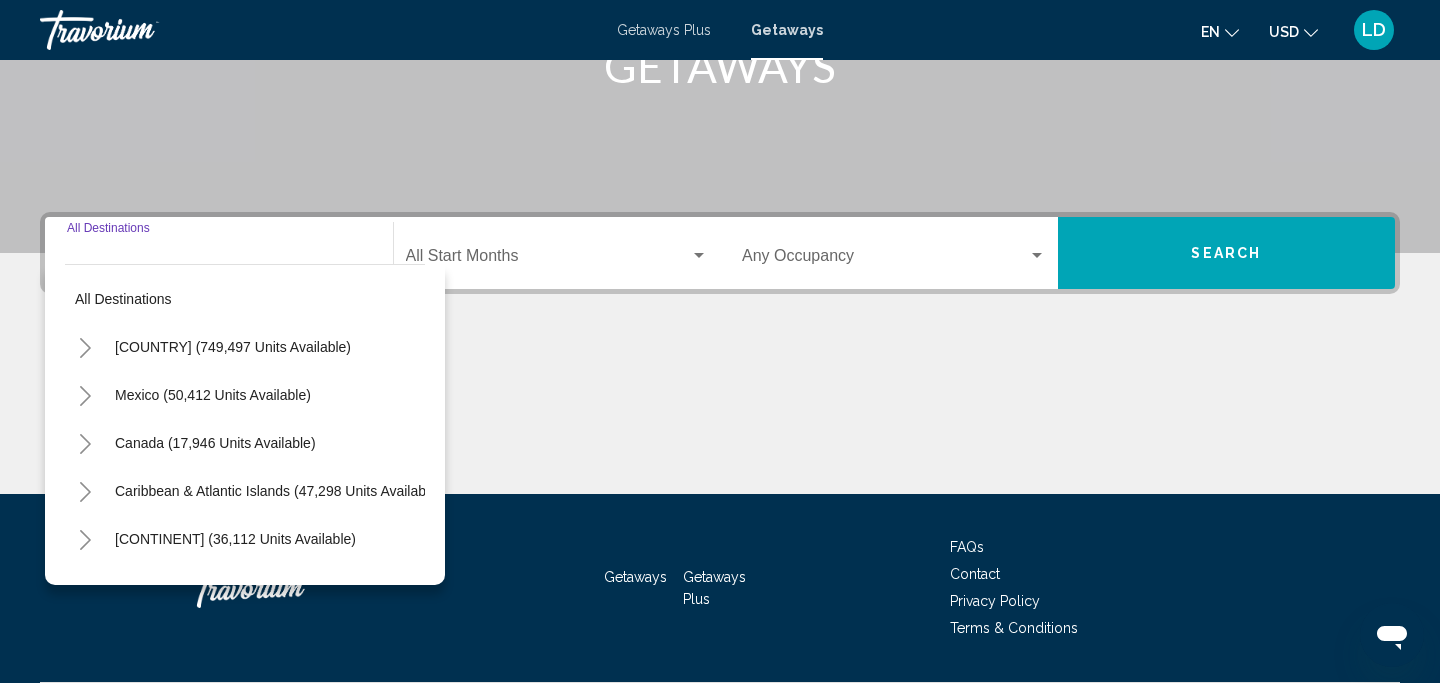 scroll, scrollTop: 403, scrollLeft: 0, axis: vertical 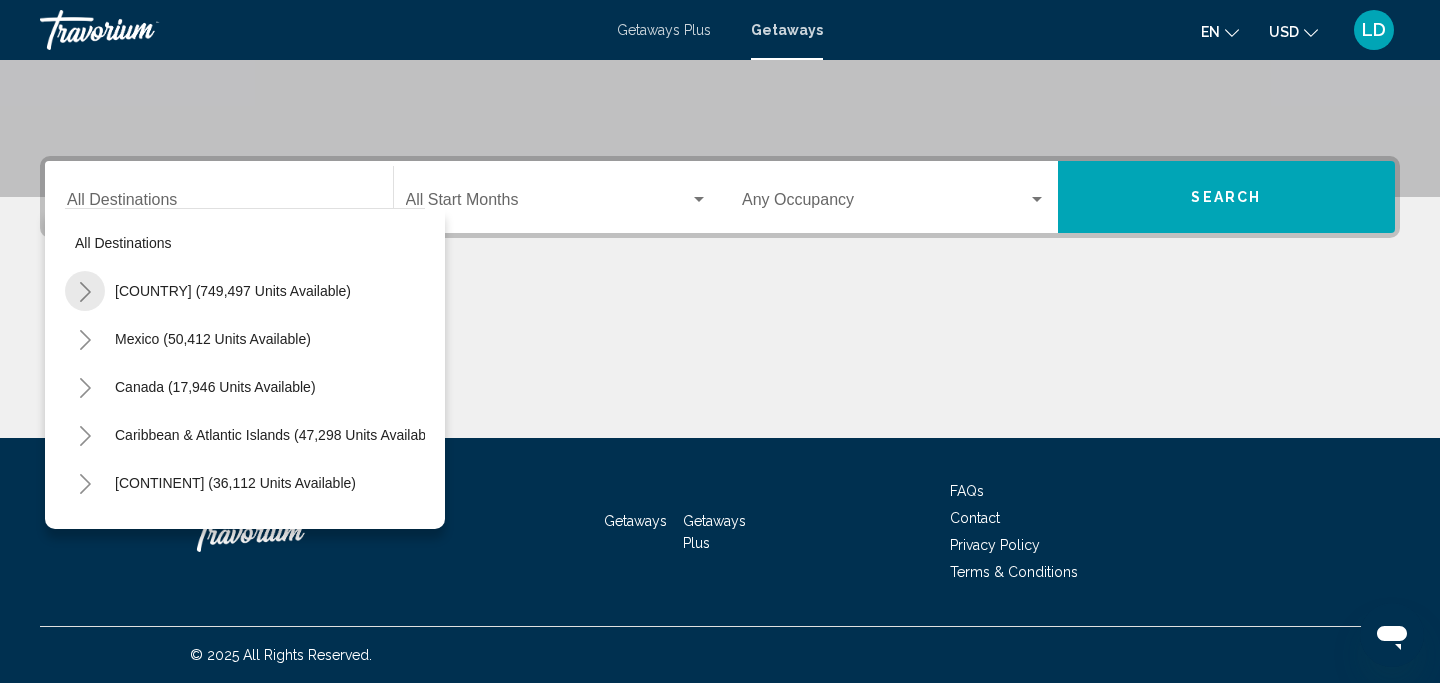 click at bounding box center (85, 292) 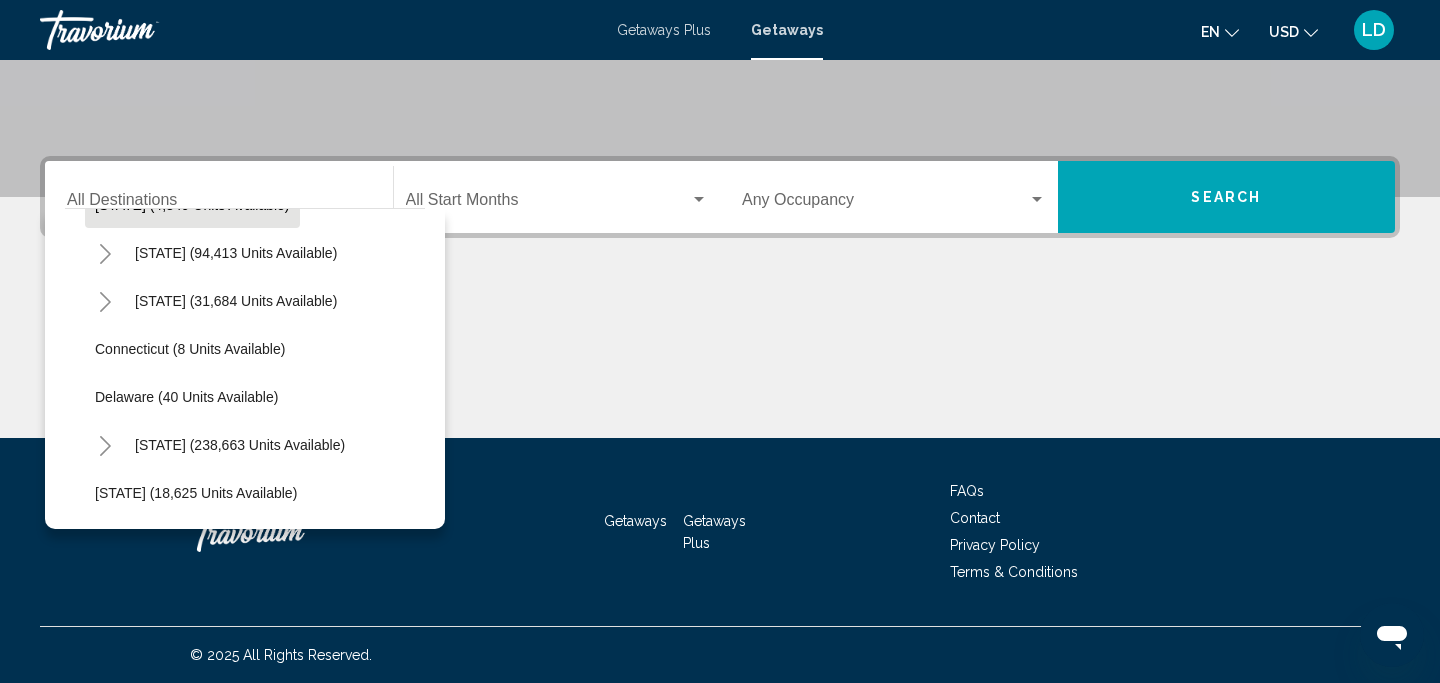 scroll, scrollTop: 189, scrollLeft: 0, axis: vertical 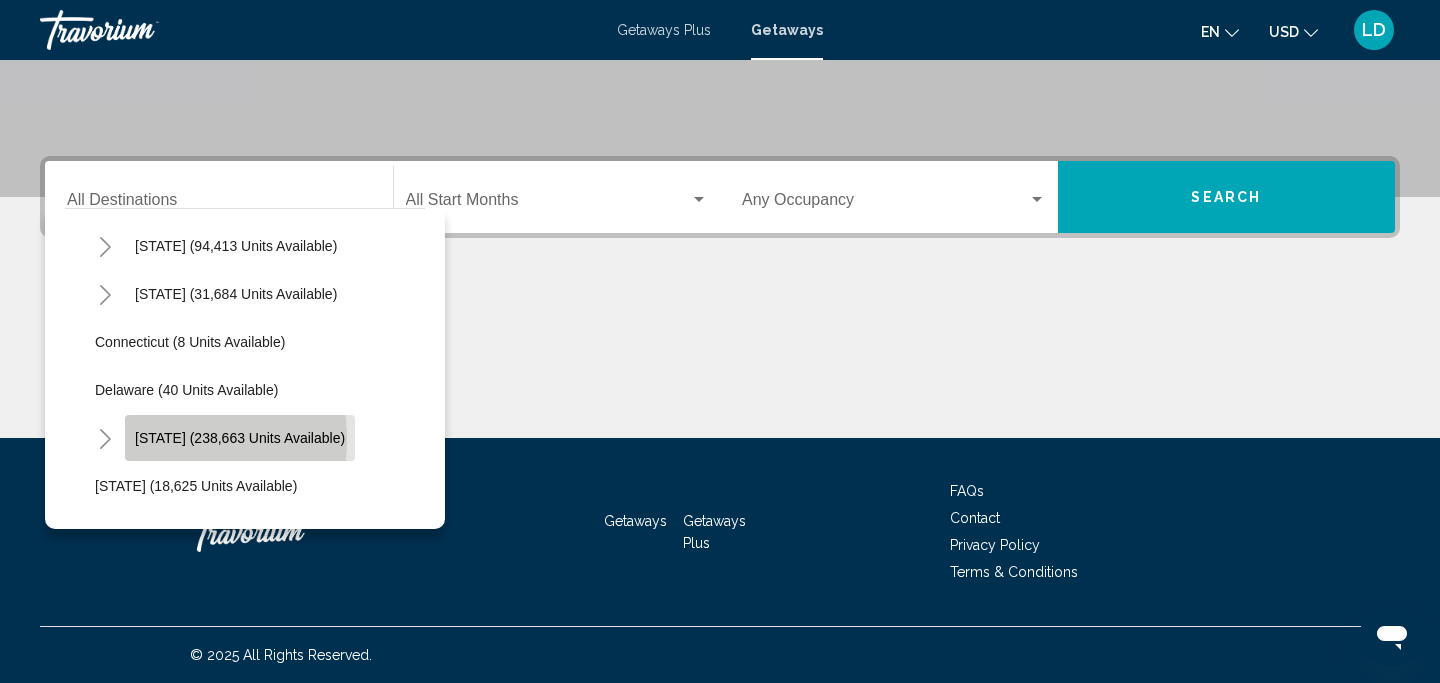 click on "[STATE] (238,663 units available)" at bounding box center [240, 438] 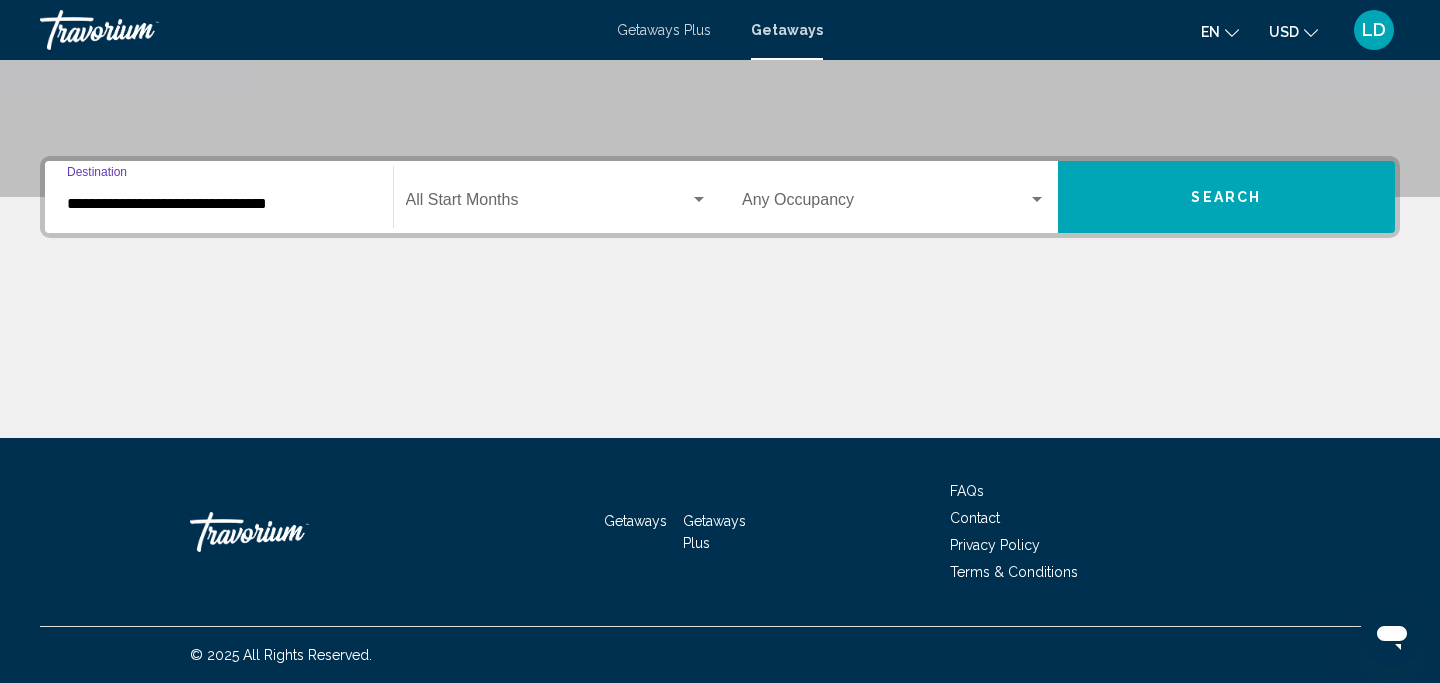click at bounding box center (548, 204) 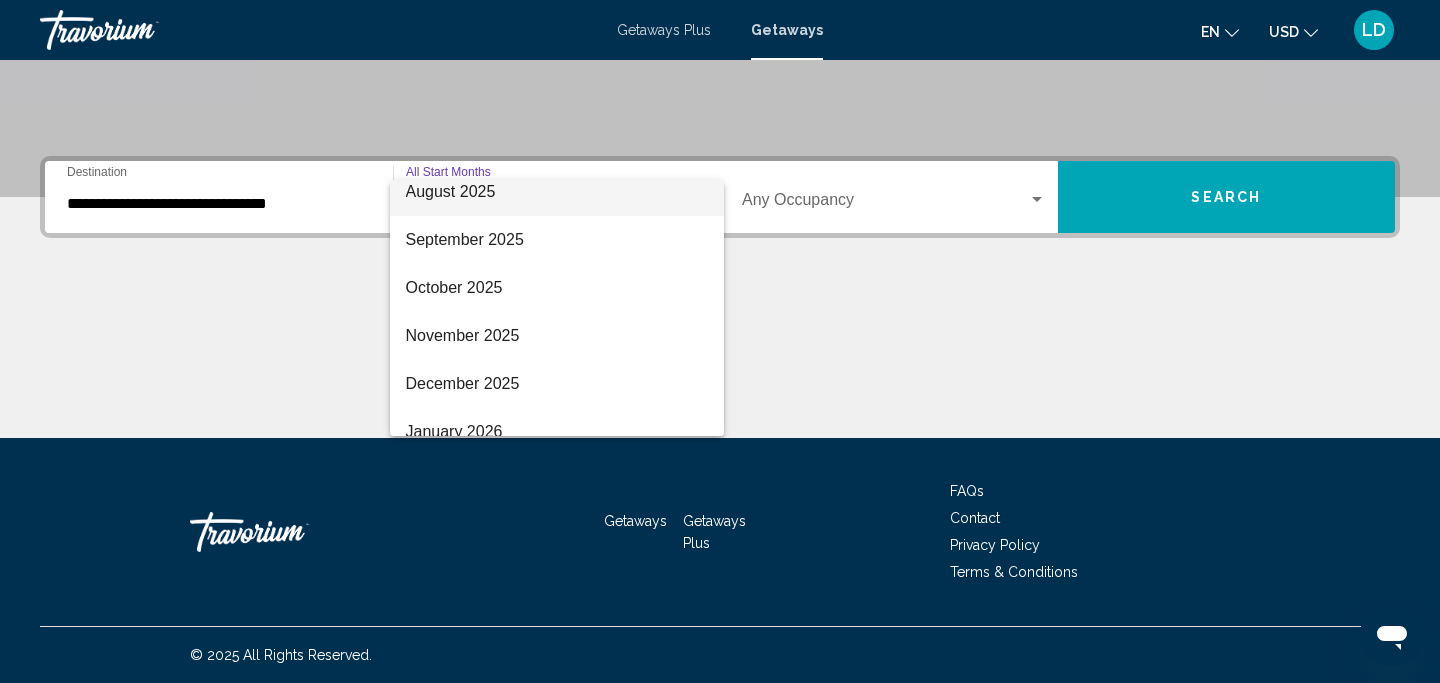 scroll, scrollTop: 116, scrollLeft: 0, axis: vertical 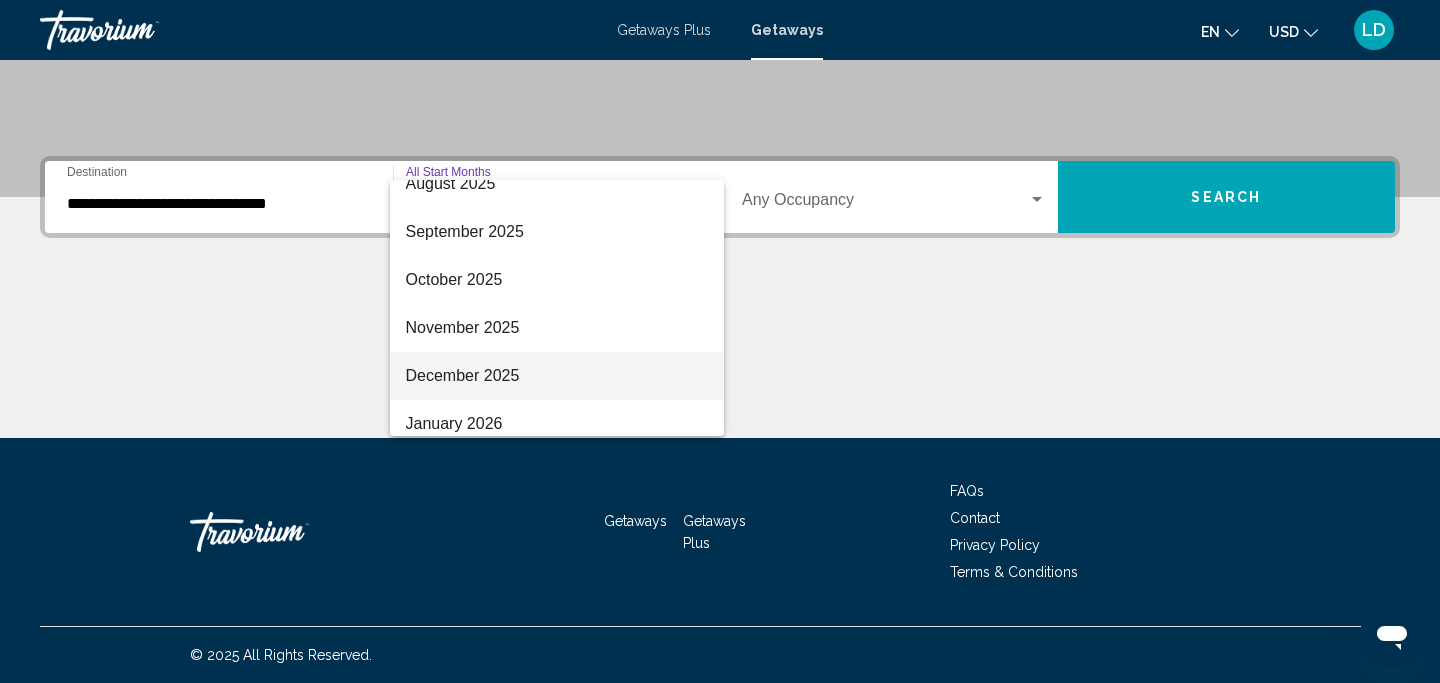 click on "December 2025" at bounding box center (557, 376) 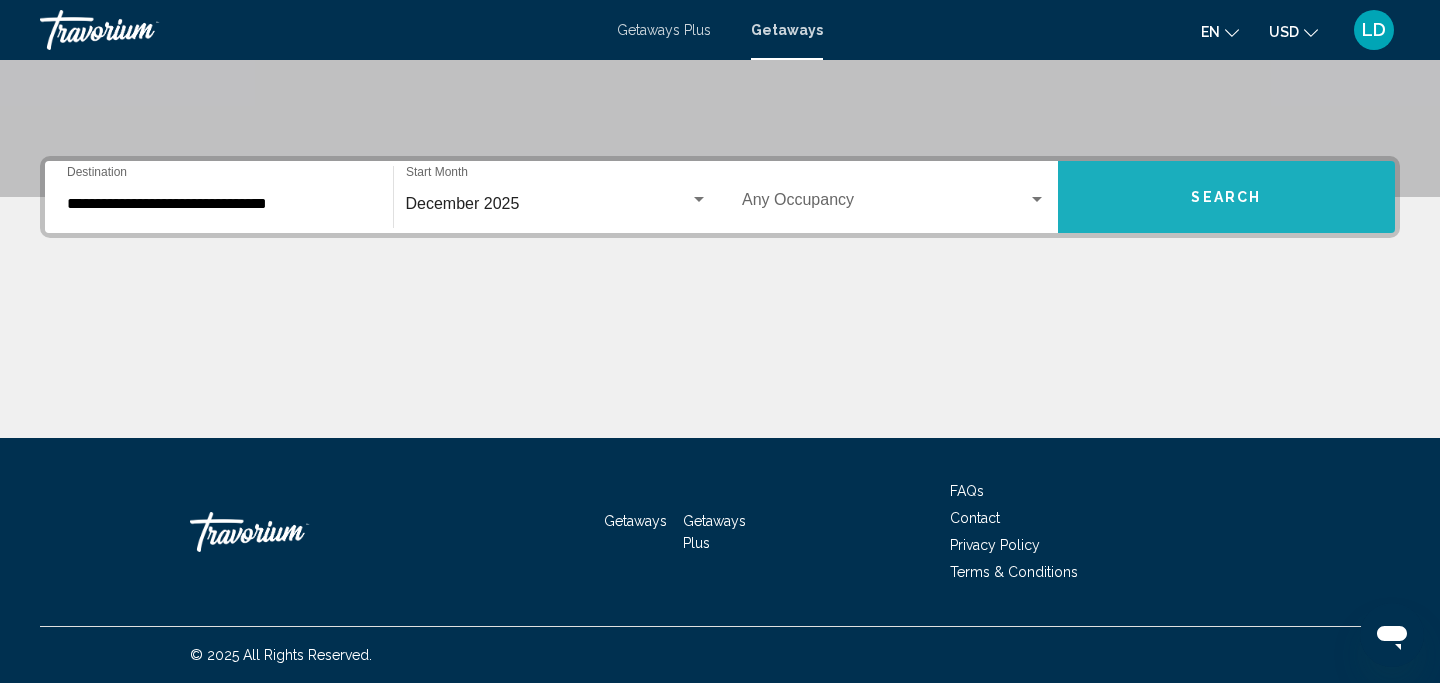 click on "Search" at bounding box center (1226, 196) 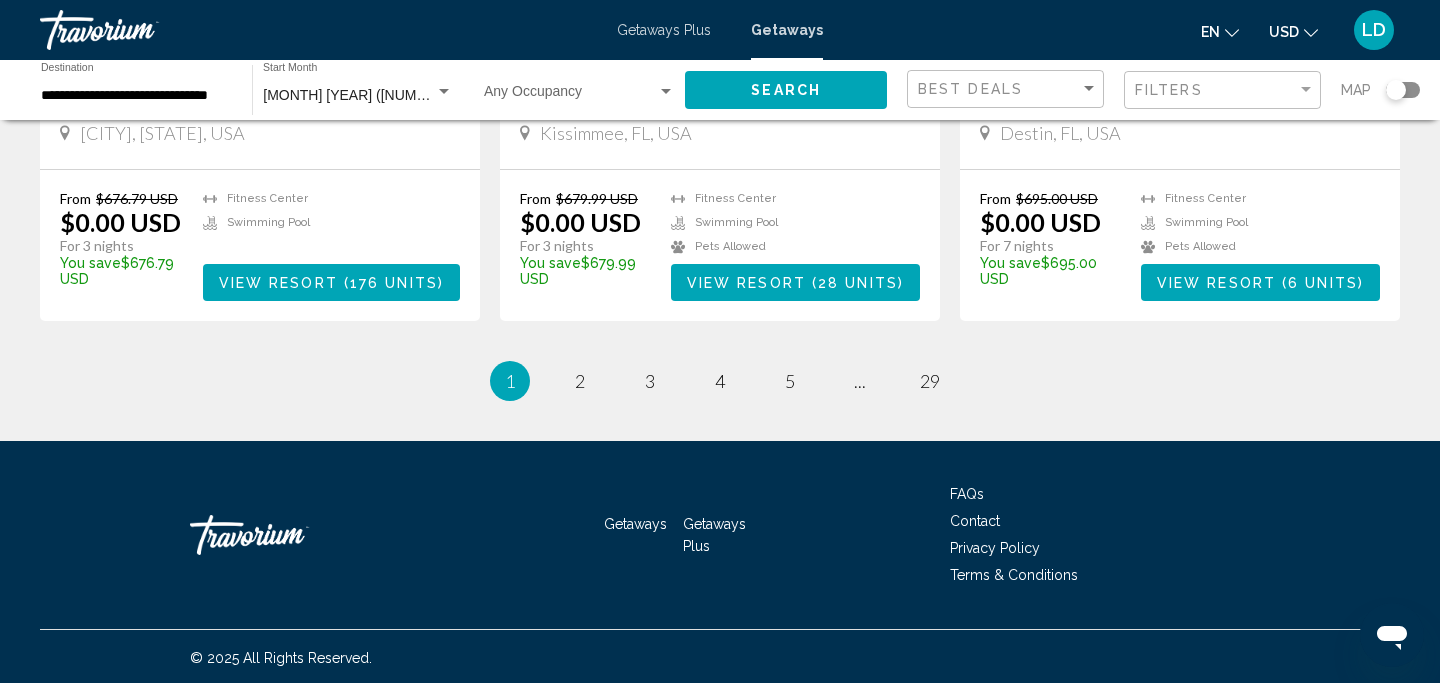 scroll, scrollTop: 2582, scrollLeft: 0, axis: vertical 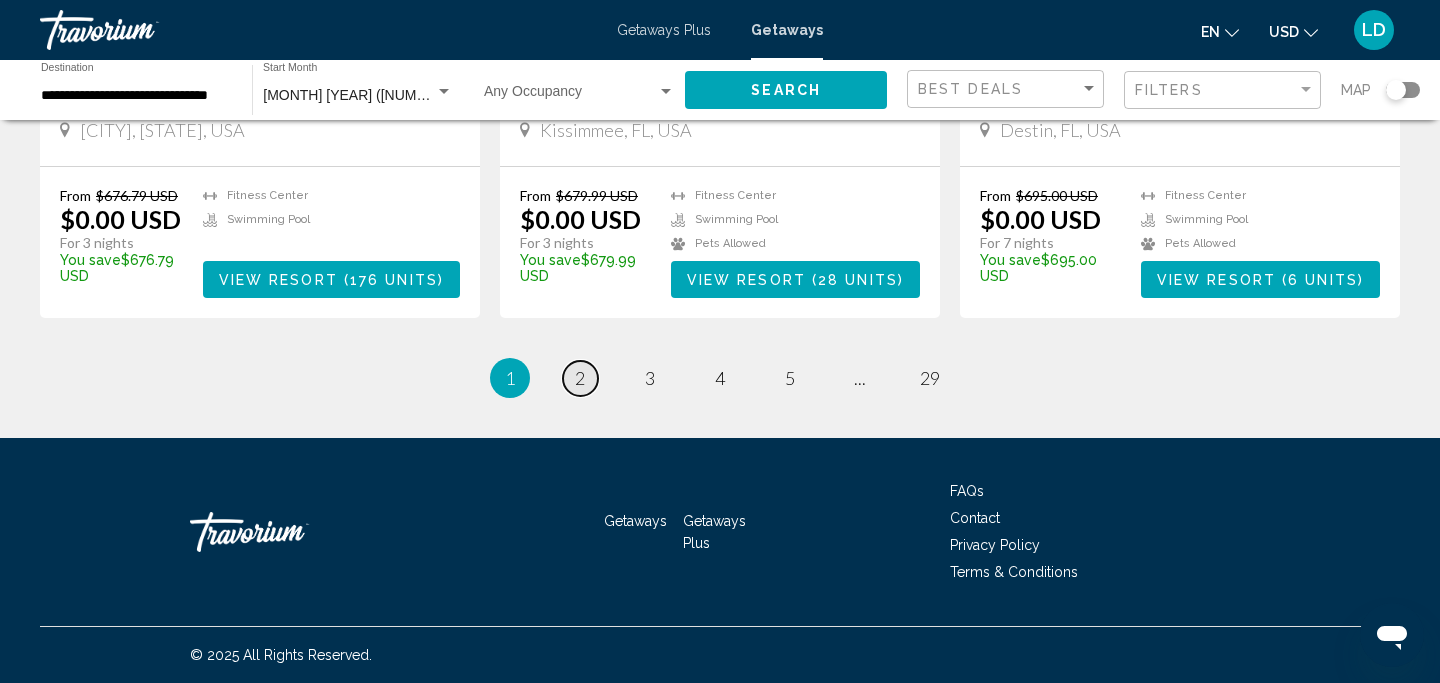 click on "2" at bounding box center (580, 378) 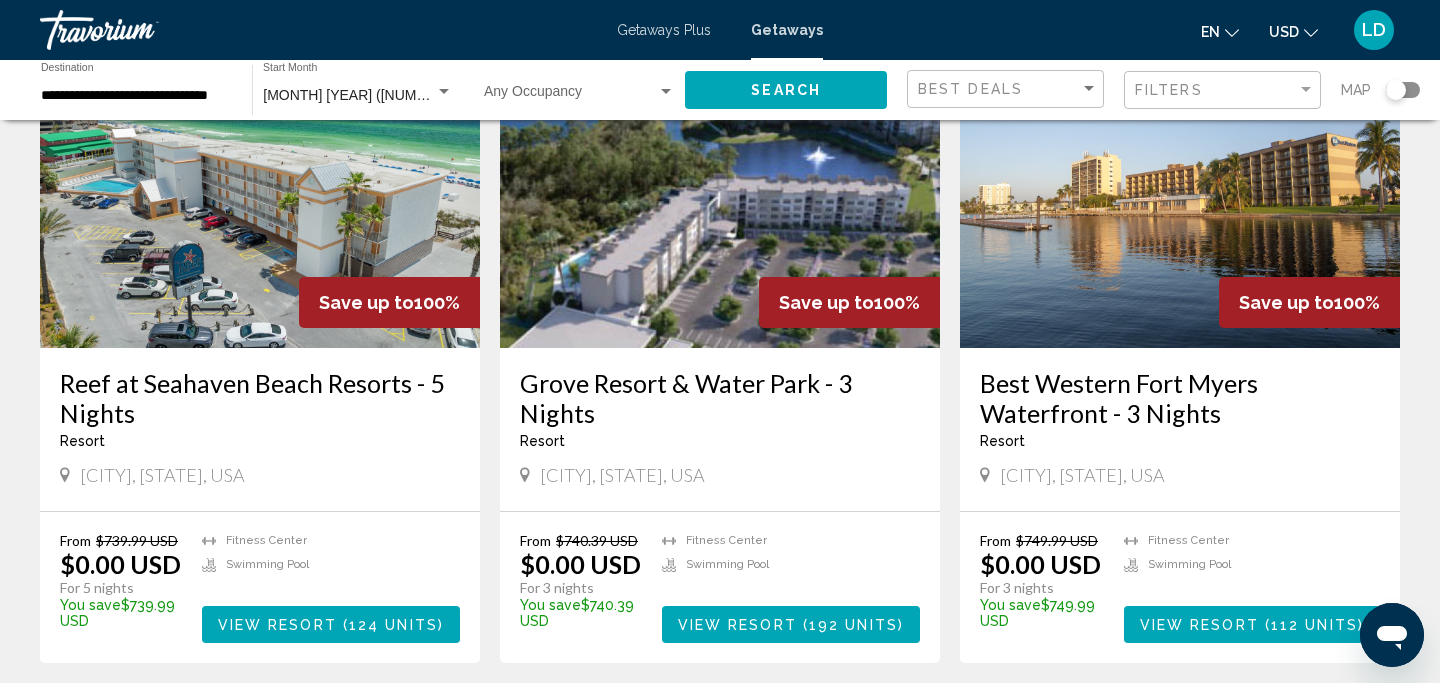 scroll, scrollTop: 2212, scrollLeft: 0, axis: vertical 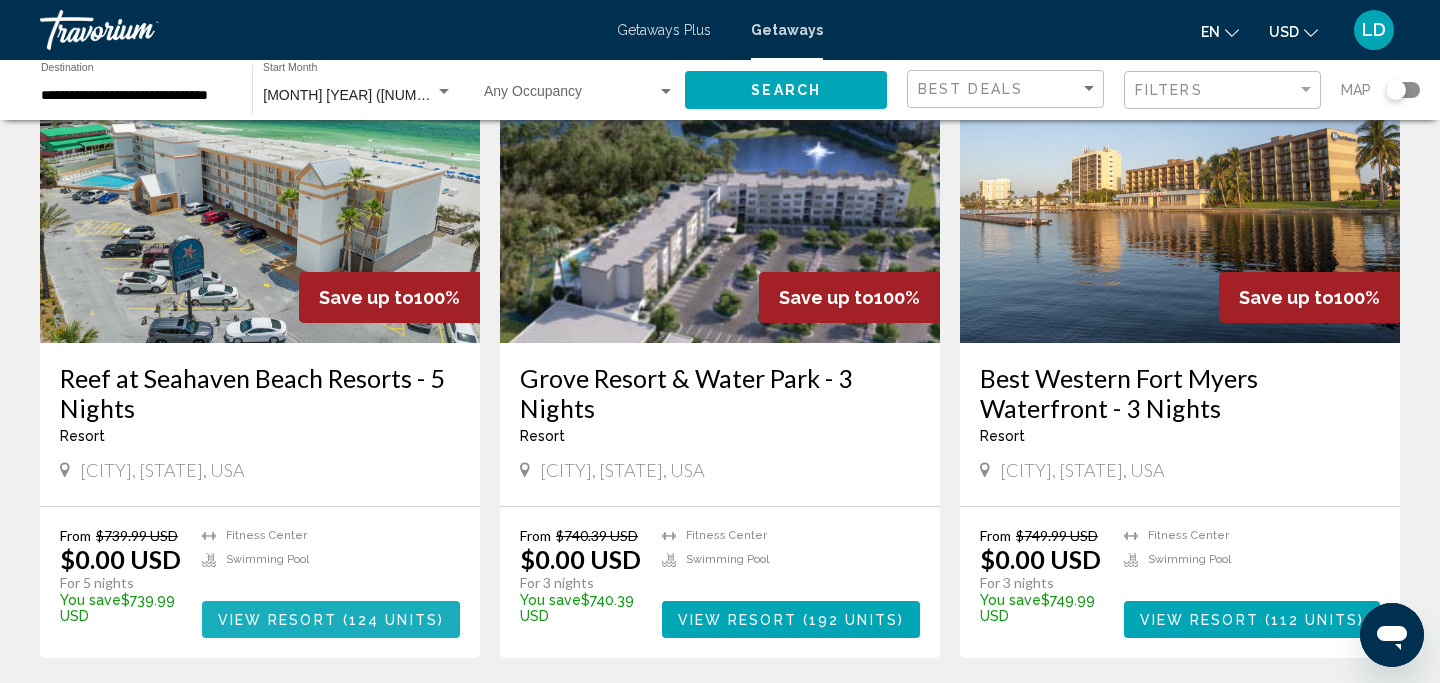 click on "124 units" at bounding box center [393, 620] 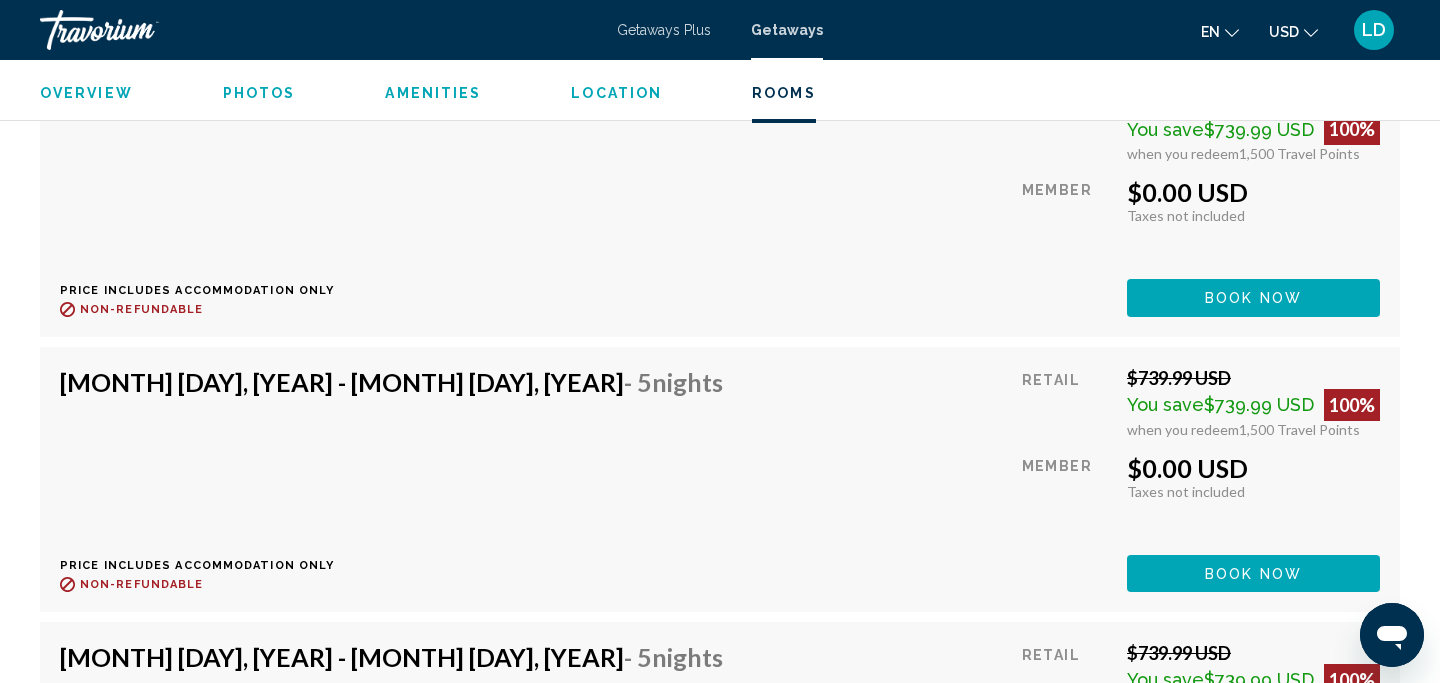 scroll, scrollTop: 8158, scrollLeft: 0, axis: vertical 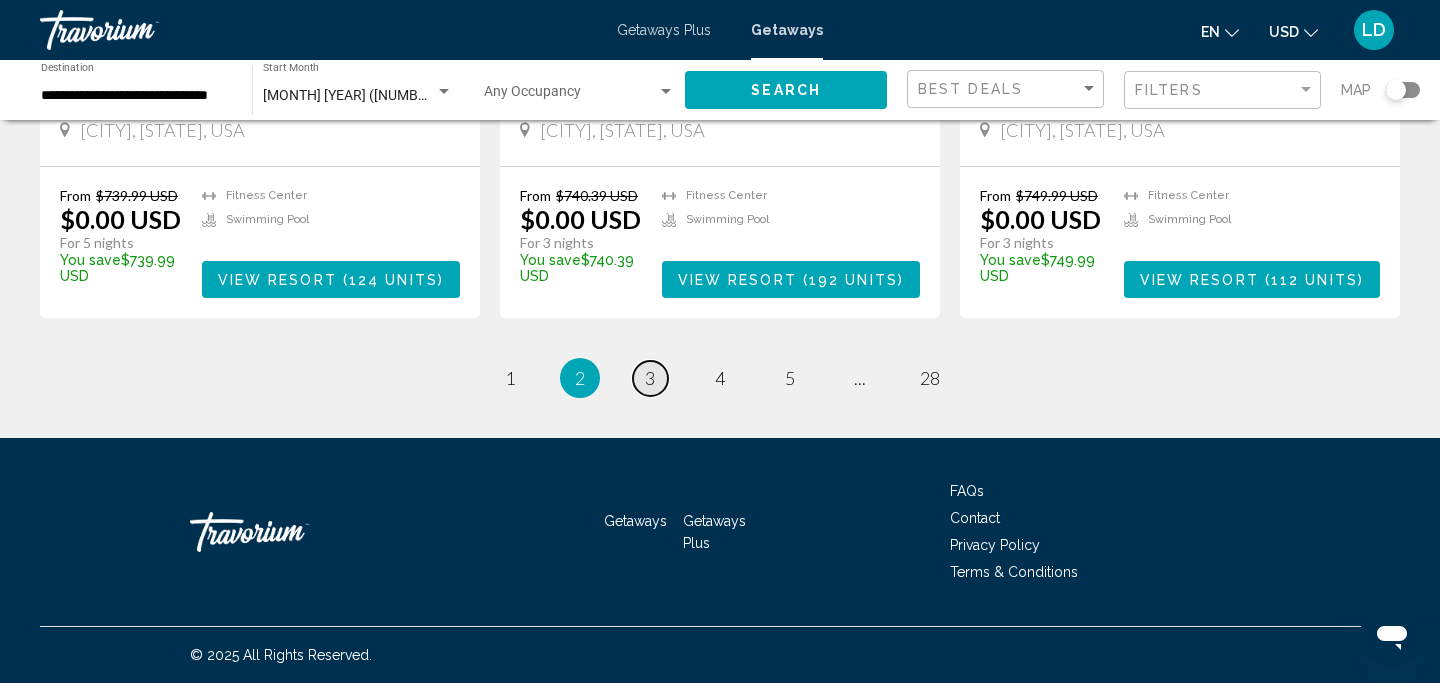 click on "3" at bounding box center [510, 378] 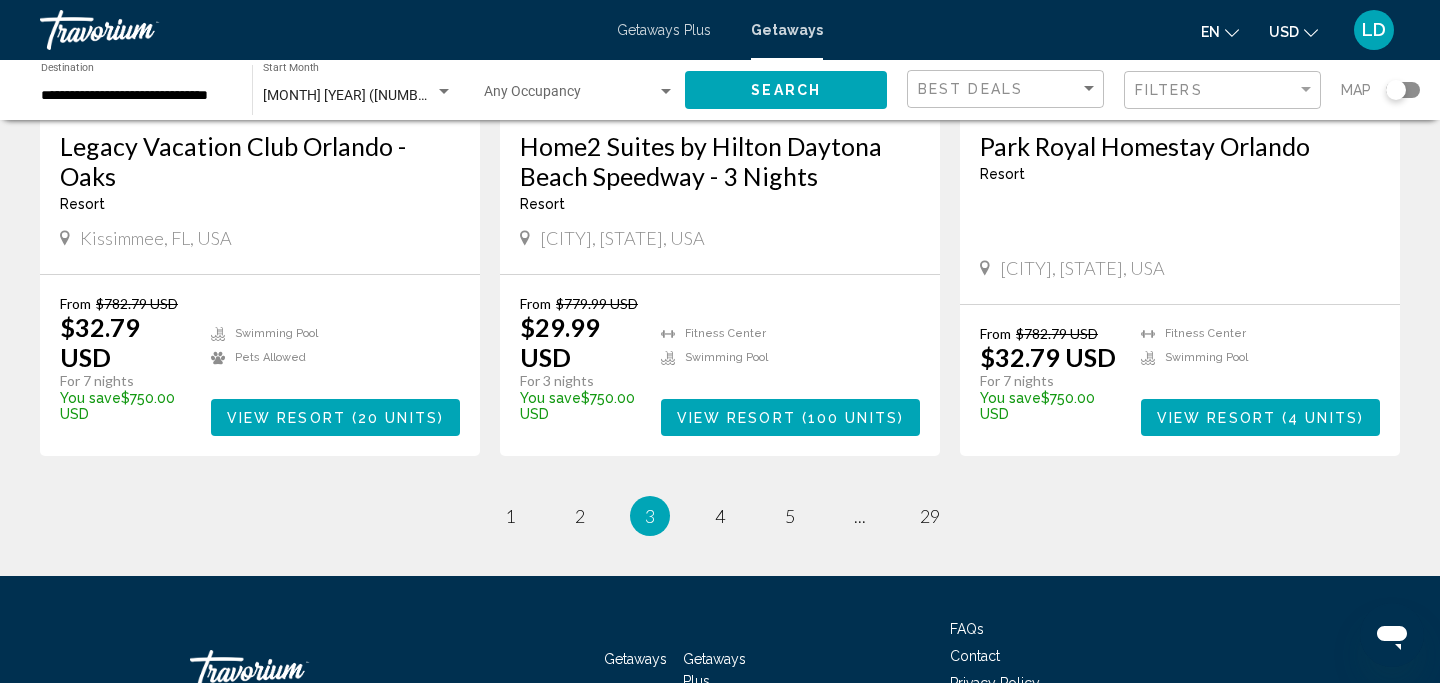 scroll, scrollTop: 2535, scrollLeft: 0, axis: vertical 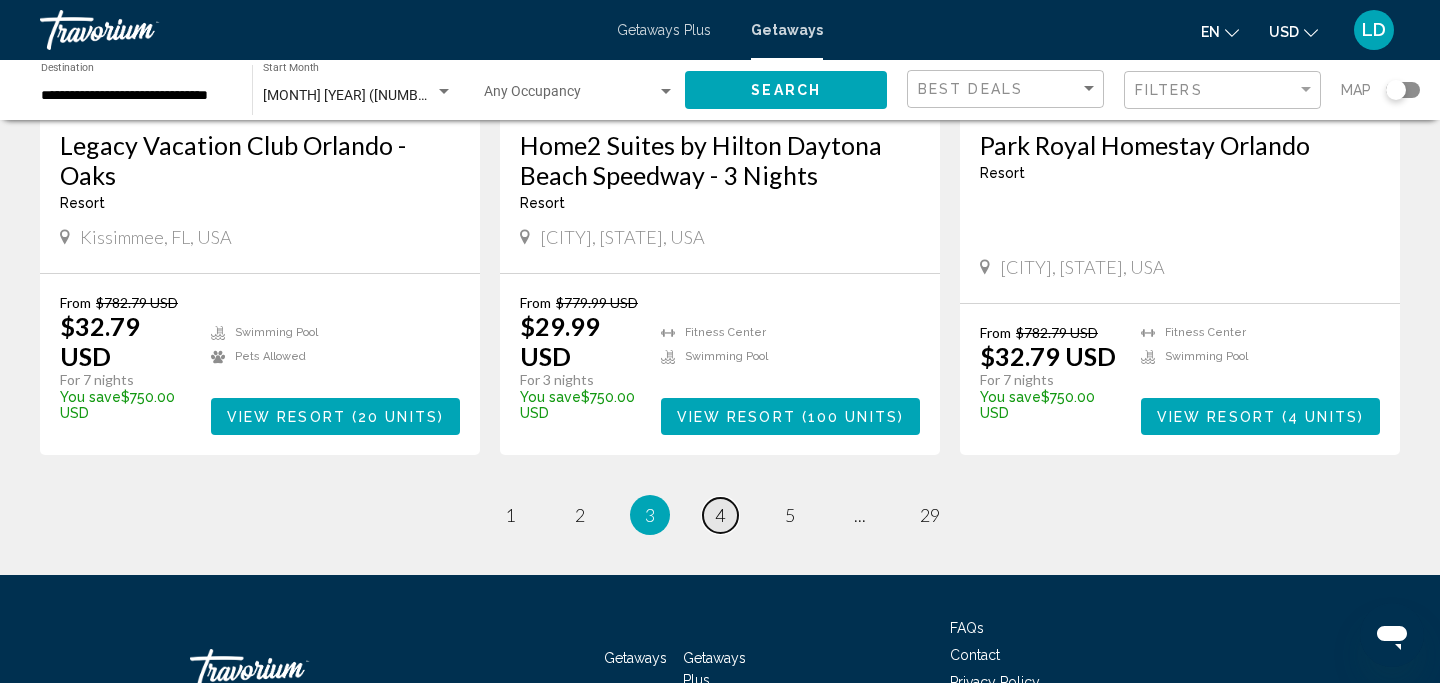 click on "4" at bounding box center [510, 515] 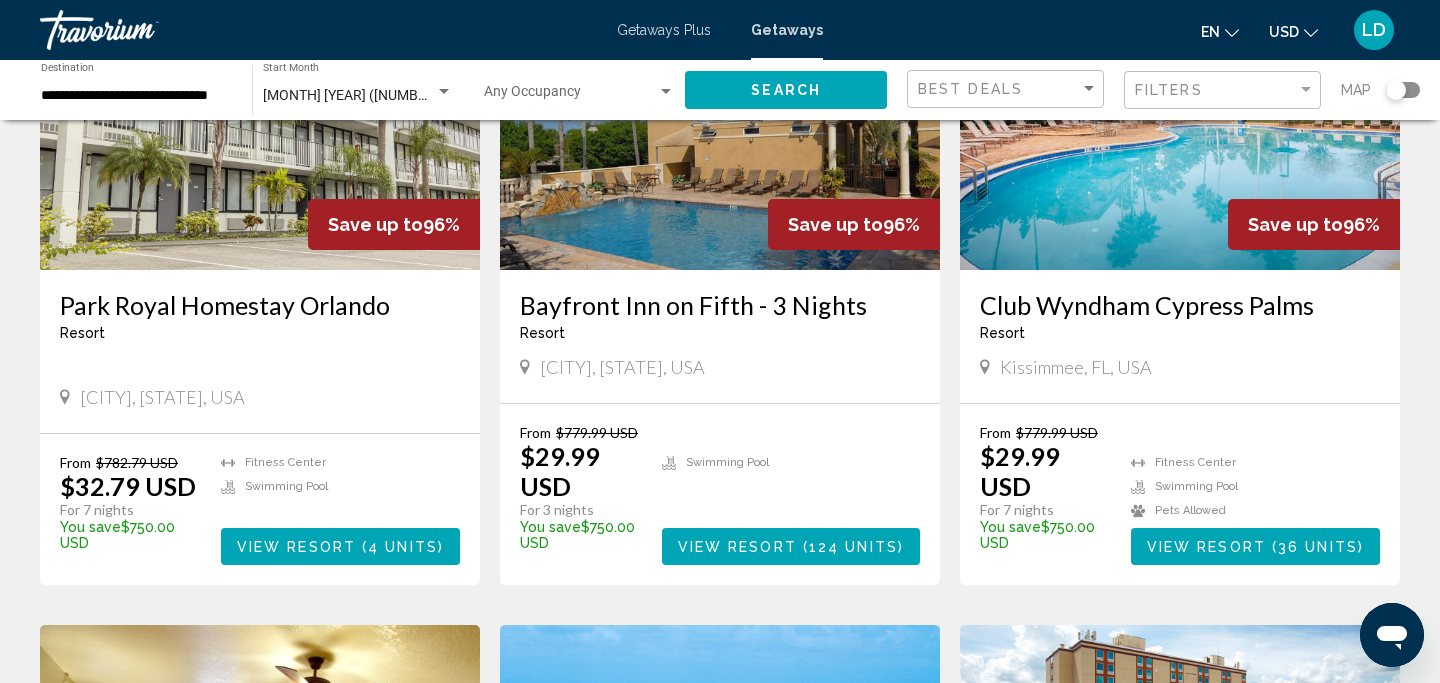 scroll, scrollTop: 265, scrollLeft: 0, axis: vertical 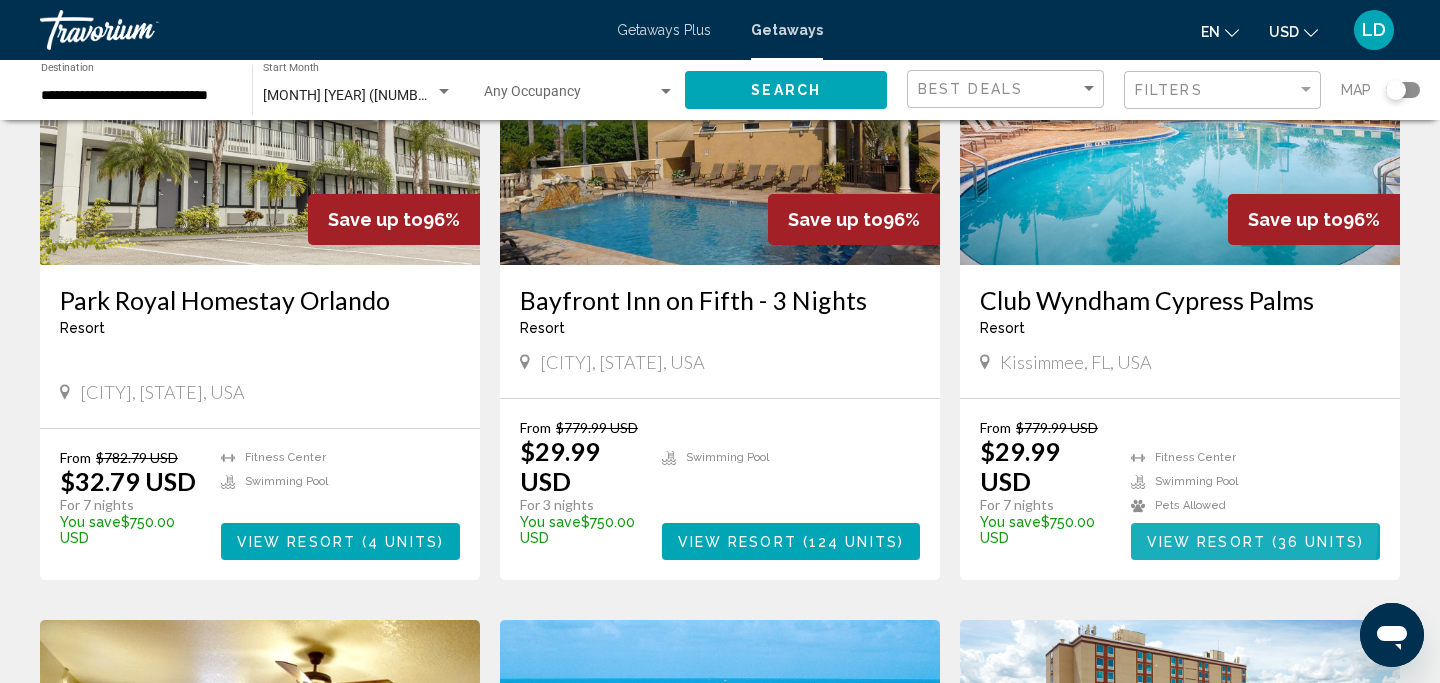 click on "View Resort    ( [NUMBER] units )" at bounding box center [1255, 541] 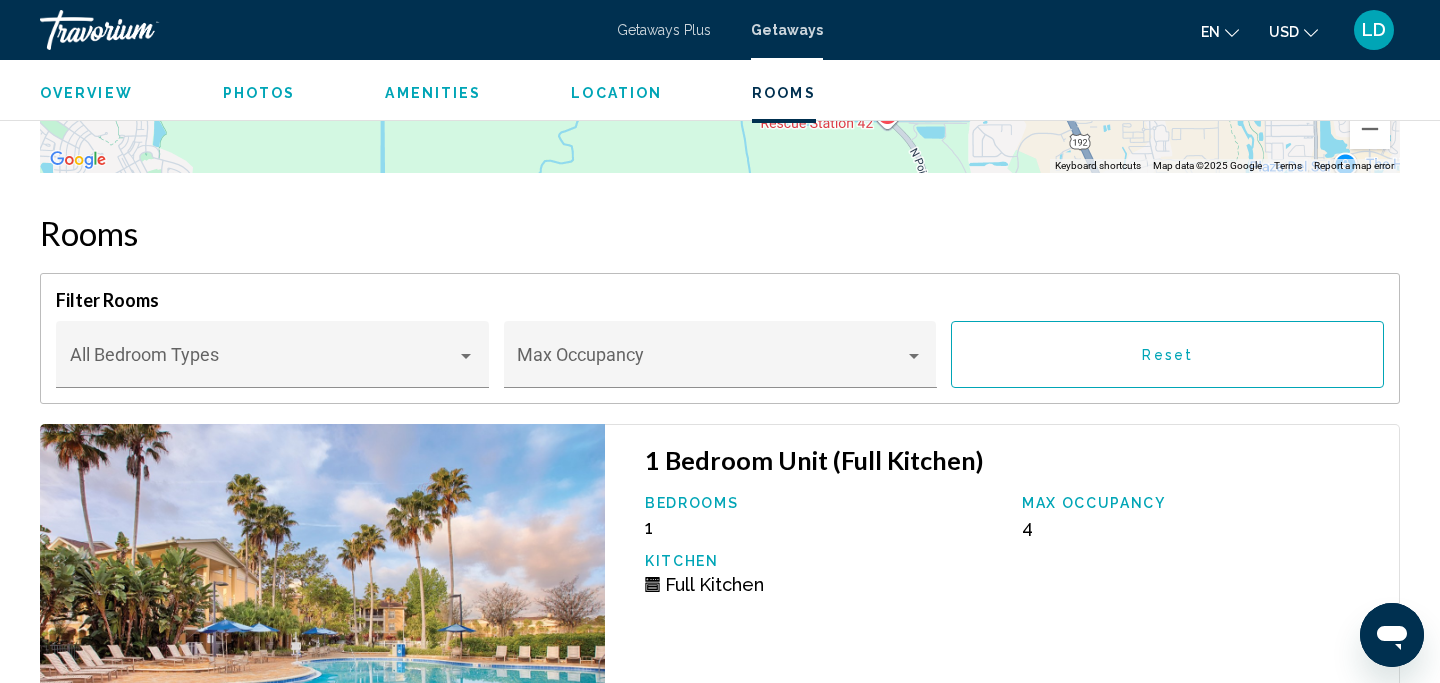 scroll, scrollTop: 3080, scrollLeft: 0, axis: vertical 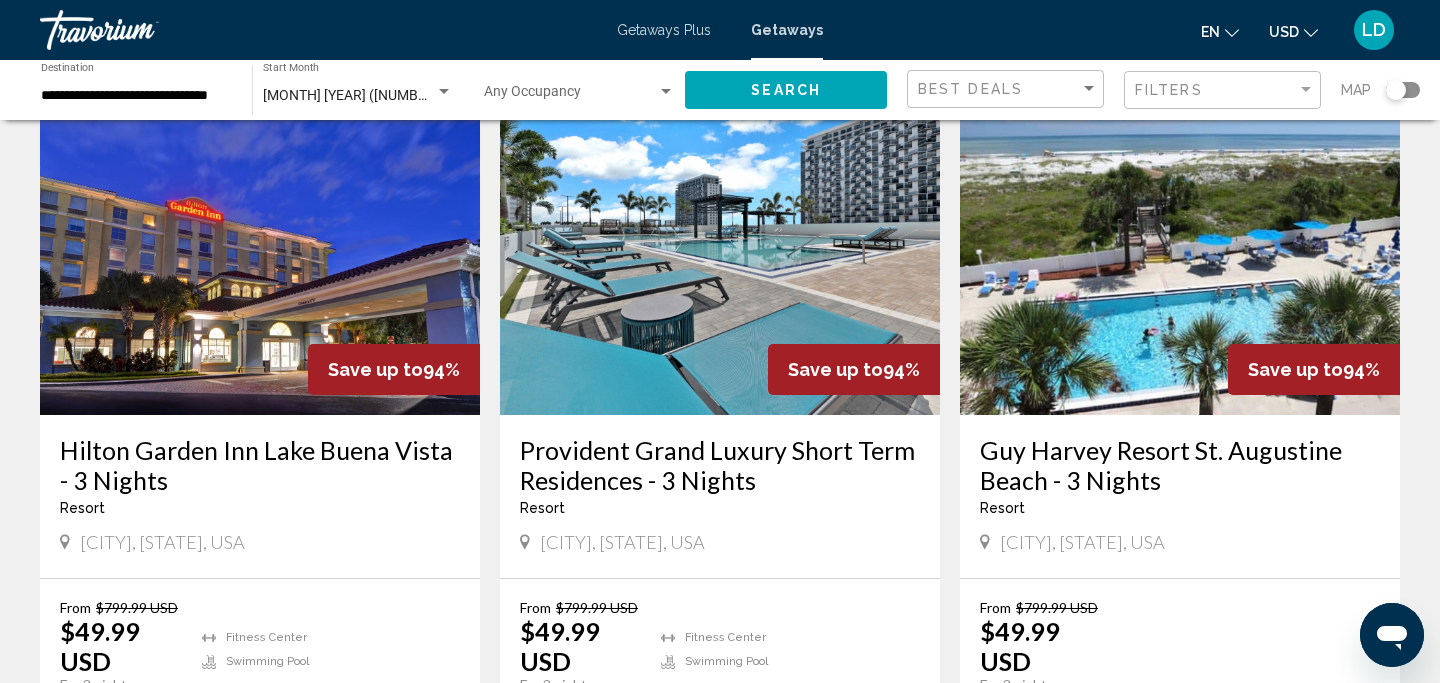 click on "Guy Harvey Resort St. Augustine Beach - 3 Nights" at bounding box center [1180, 465] 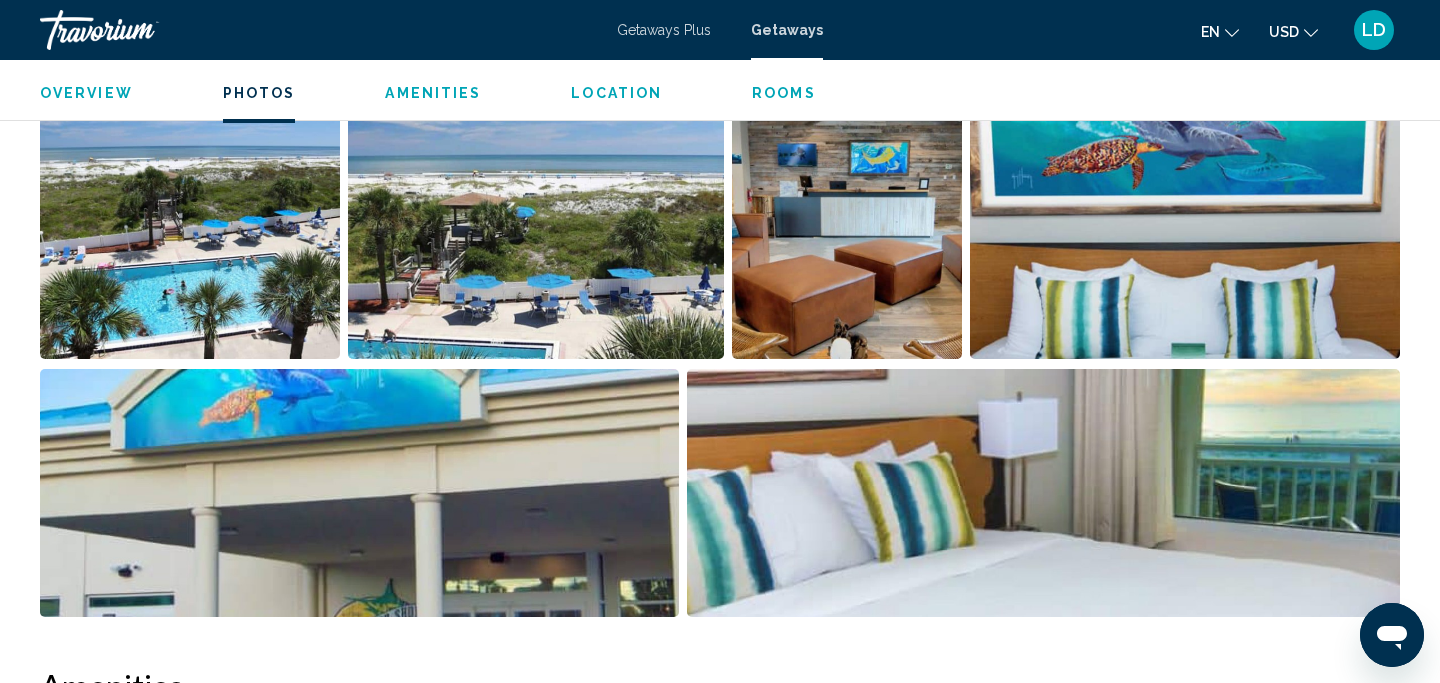 scroll, scrollTop: 961, scrollLeft: 0, axis: vertical 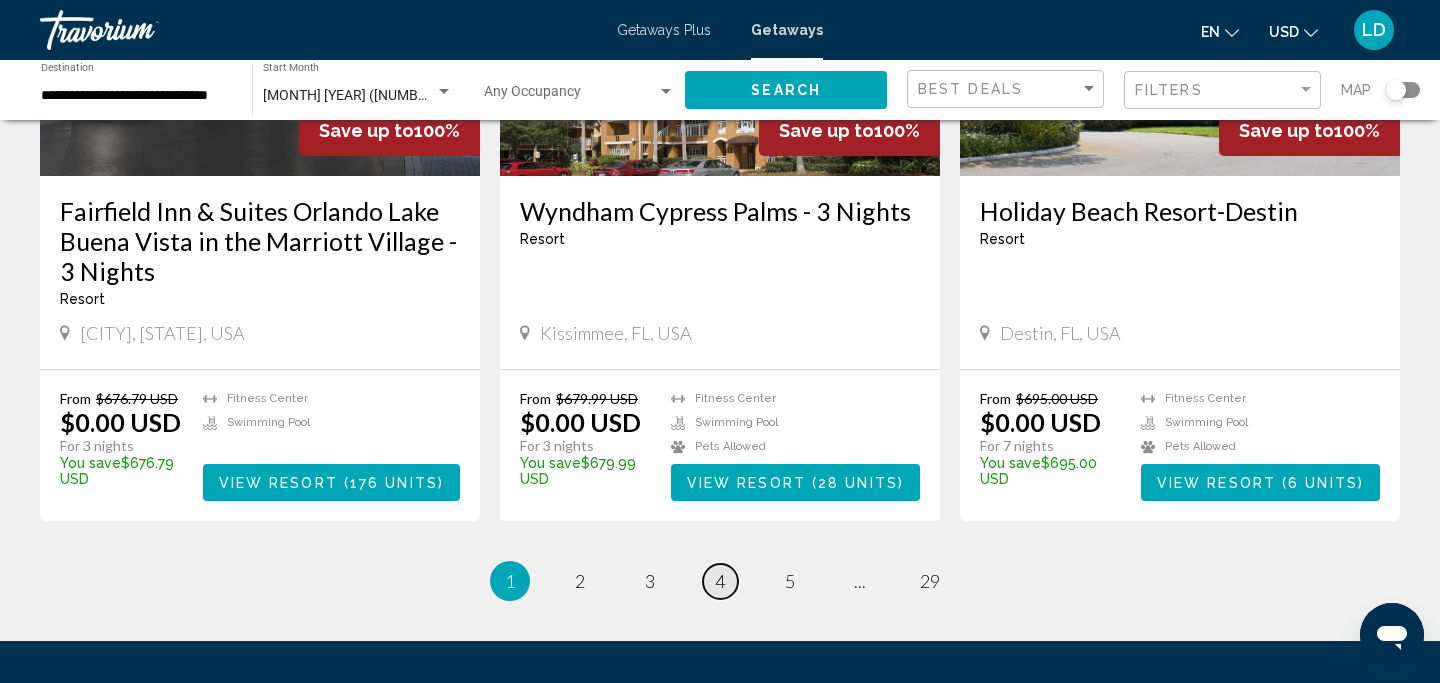 click on "page  4" at bounding box center (580, 581) 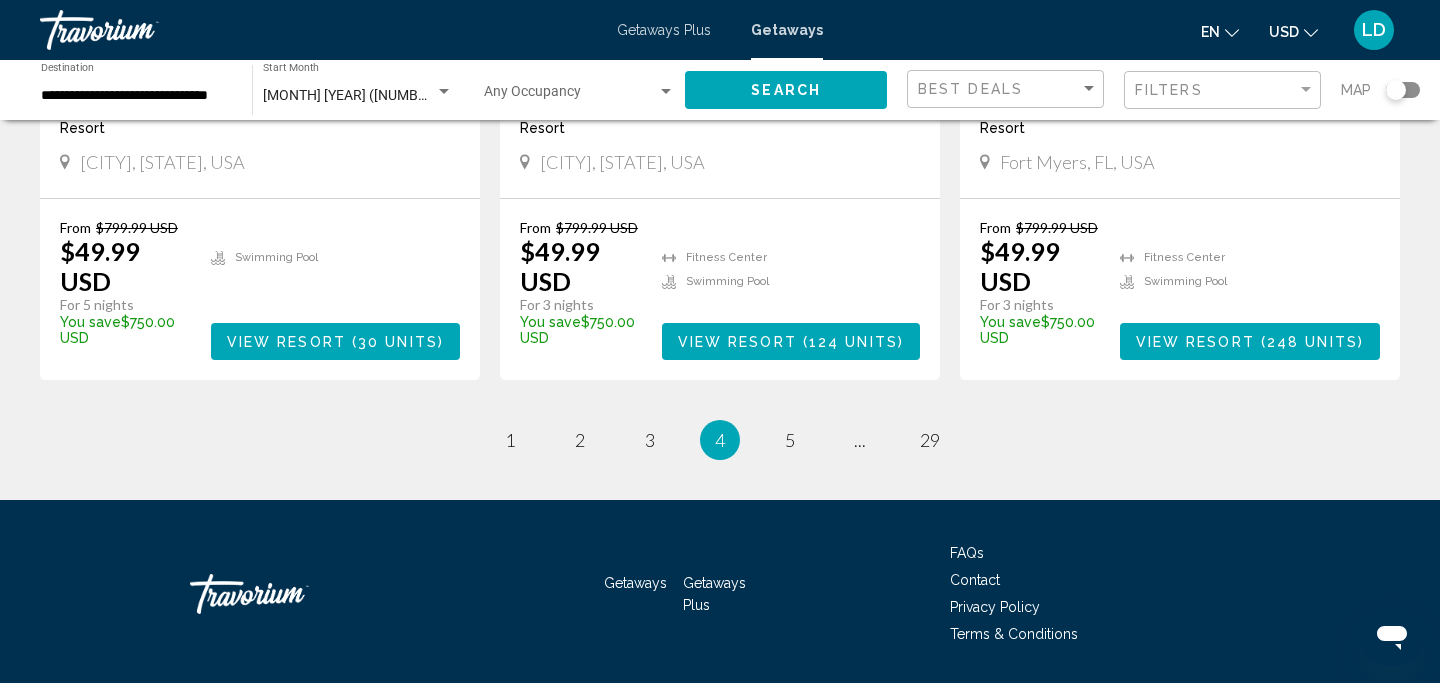 scroll, scrollTop: 2591, scrollLeft: 0, axis: vertical 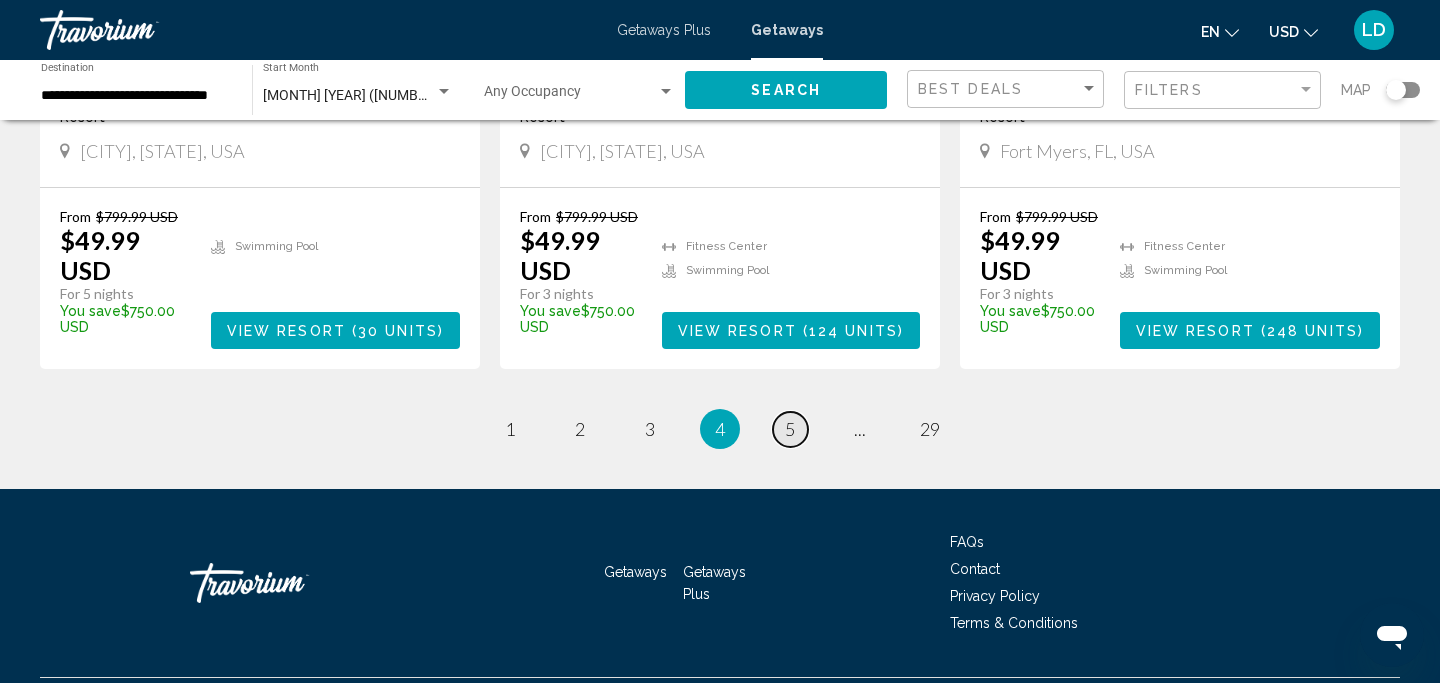 click on "5" at bounding box center [510, 429] 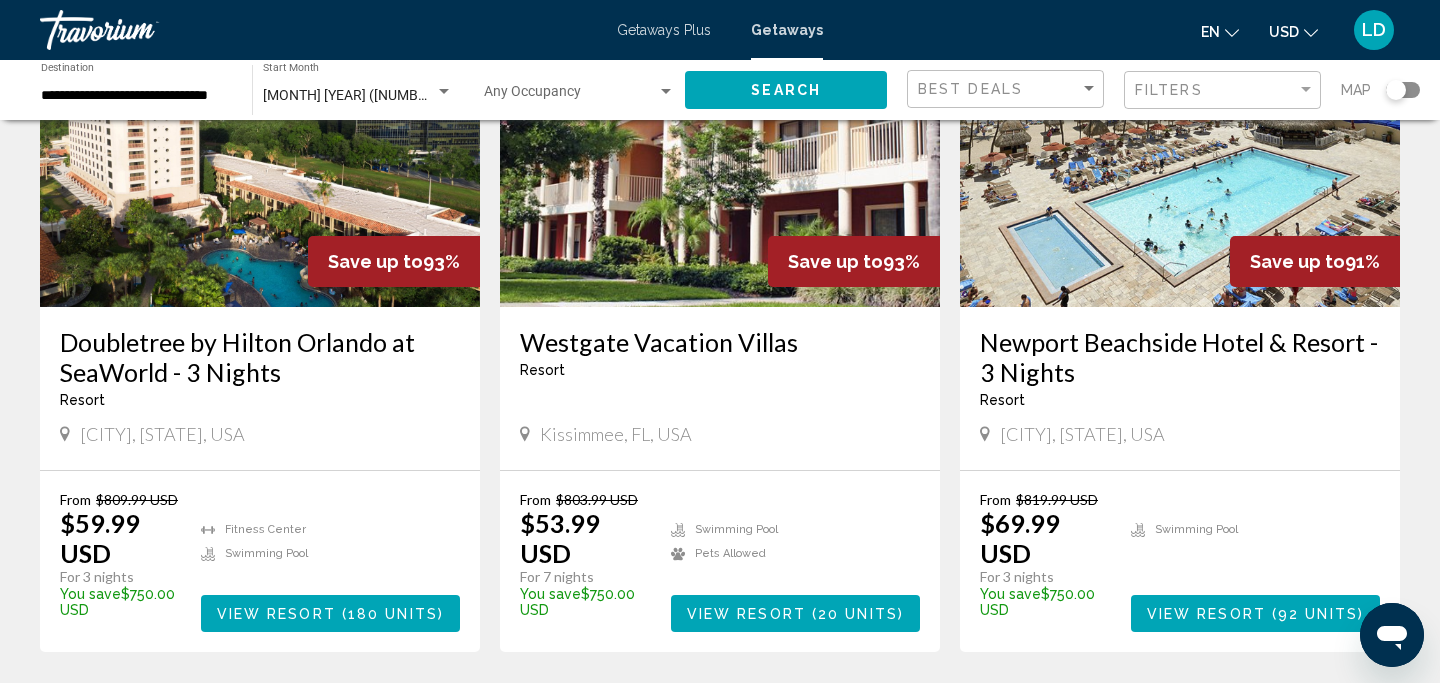 scroll, scrollTop: 1605, scrollLeft: 0, axis: vertical 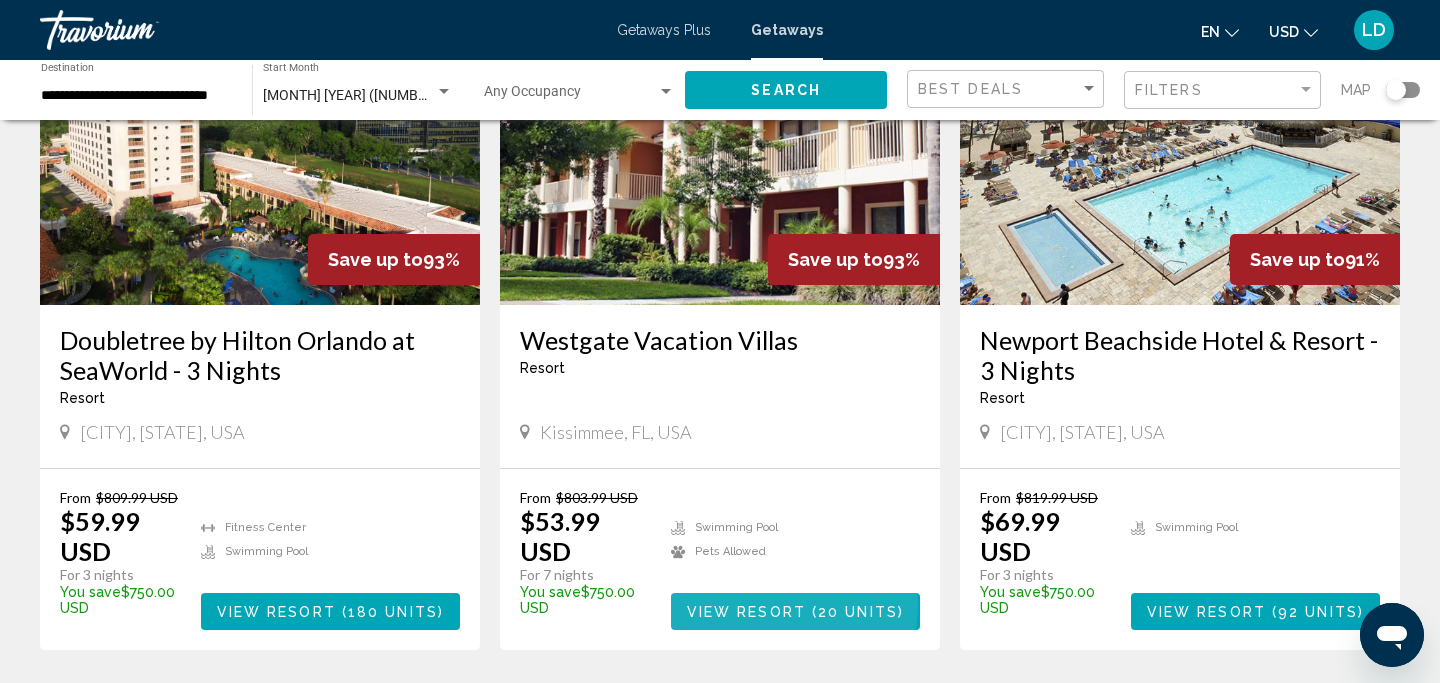 click on "View Resort" at bounding box center (746, 612) 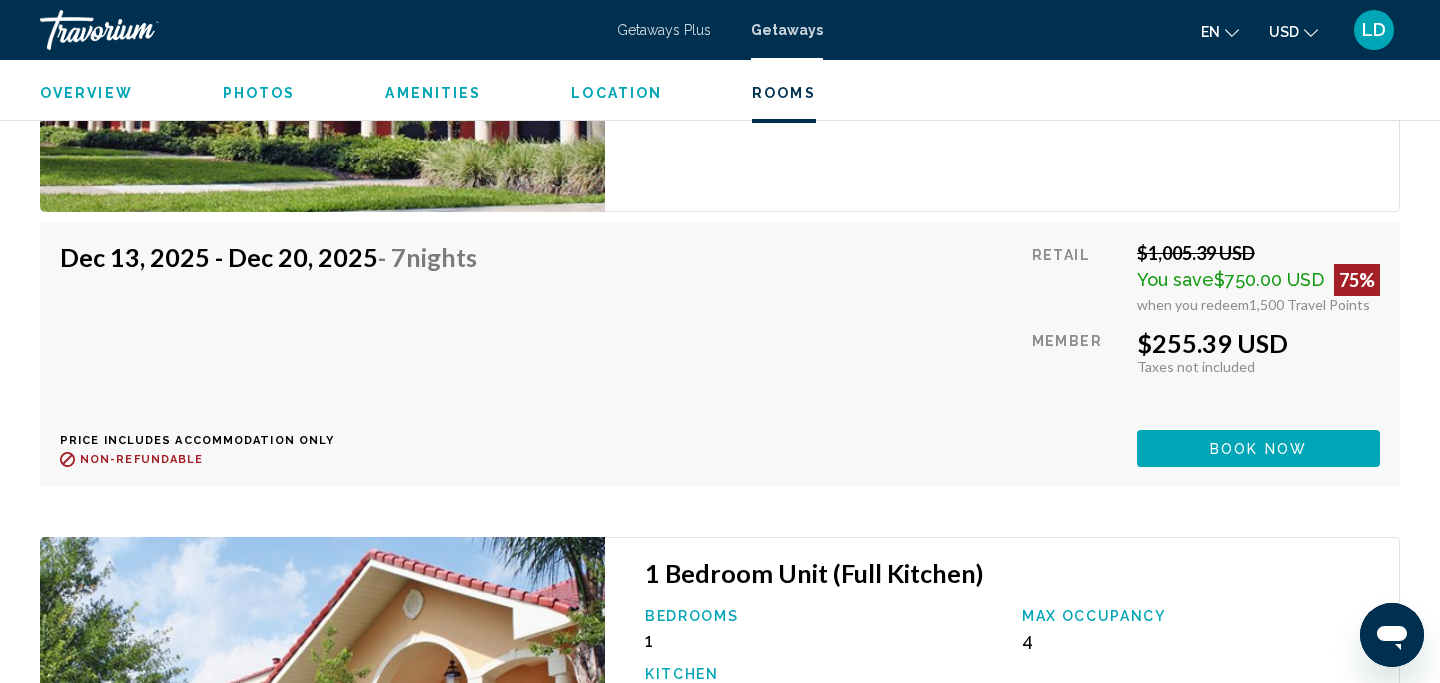 scroll, scrollTop: 6669, scrollLeft: 0, axis: vertical 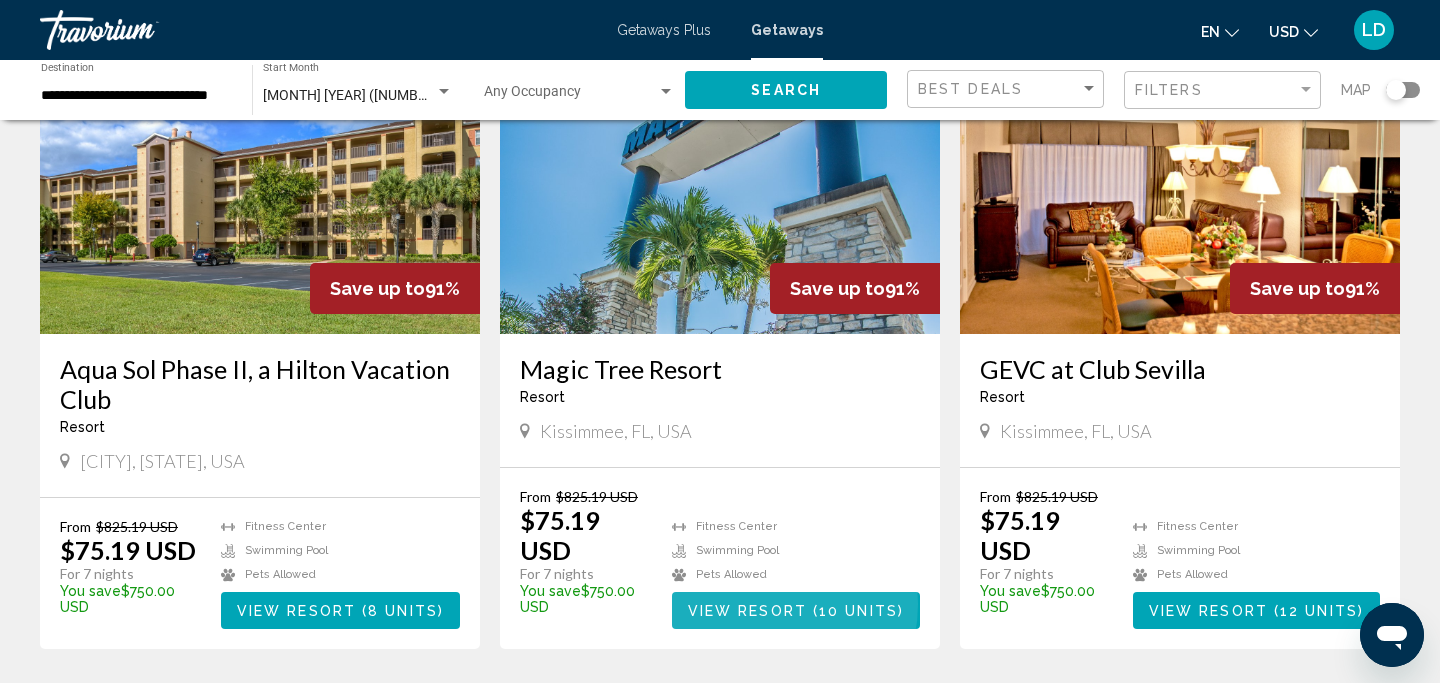 click on "View Resort" at bounding box center (747, 611) 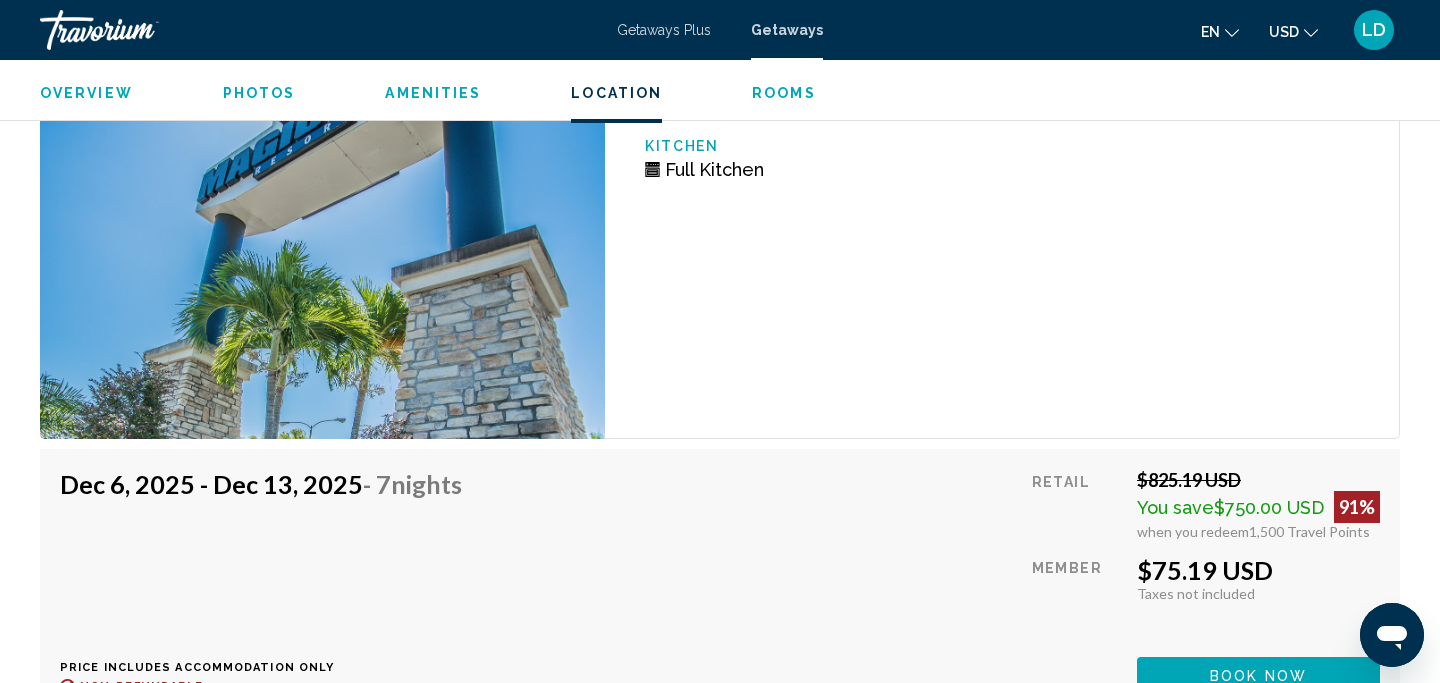 scroll, scrollTop: 2517, scrollLeft: 0, axis: vertical 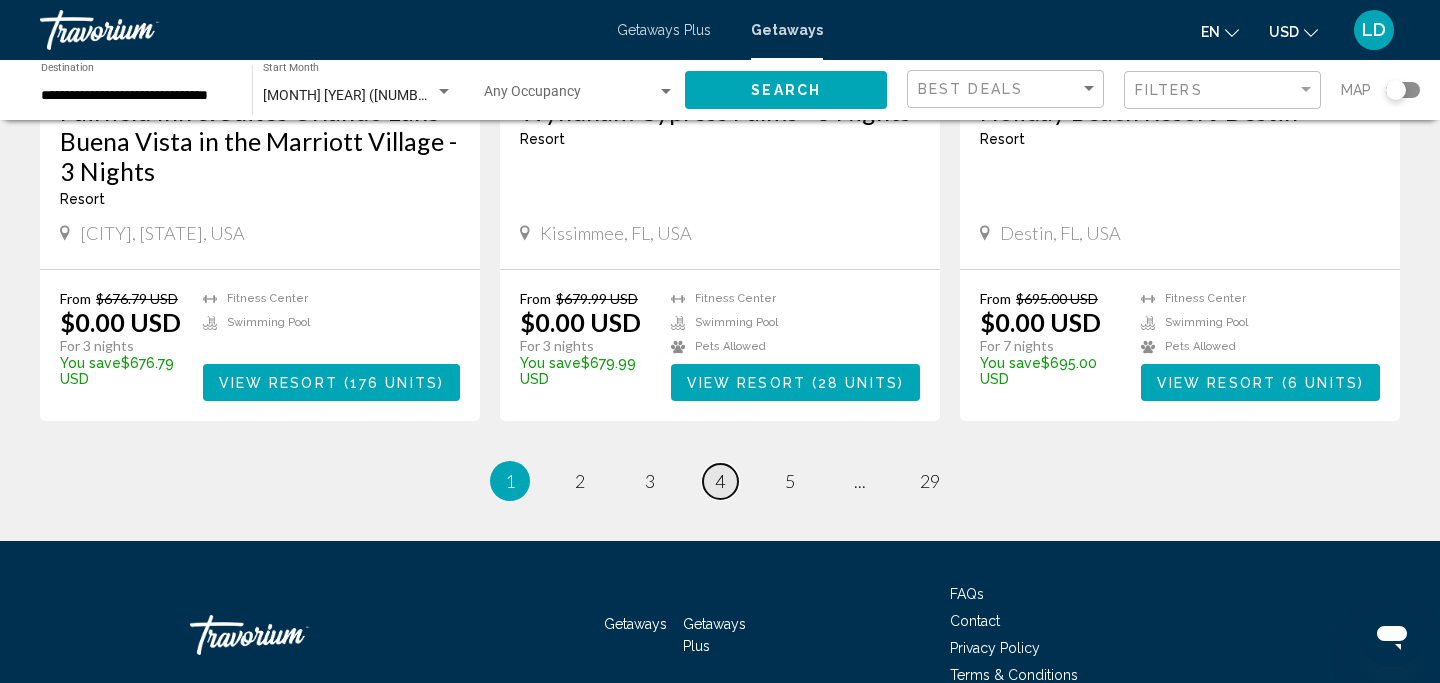 click on "4" at bounding box center [580, 481] 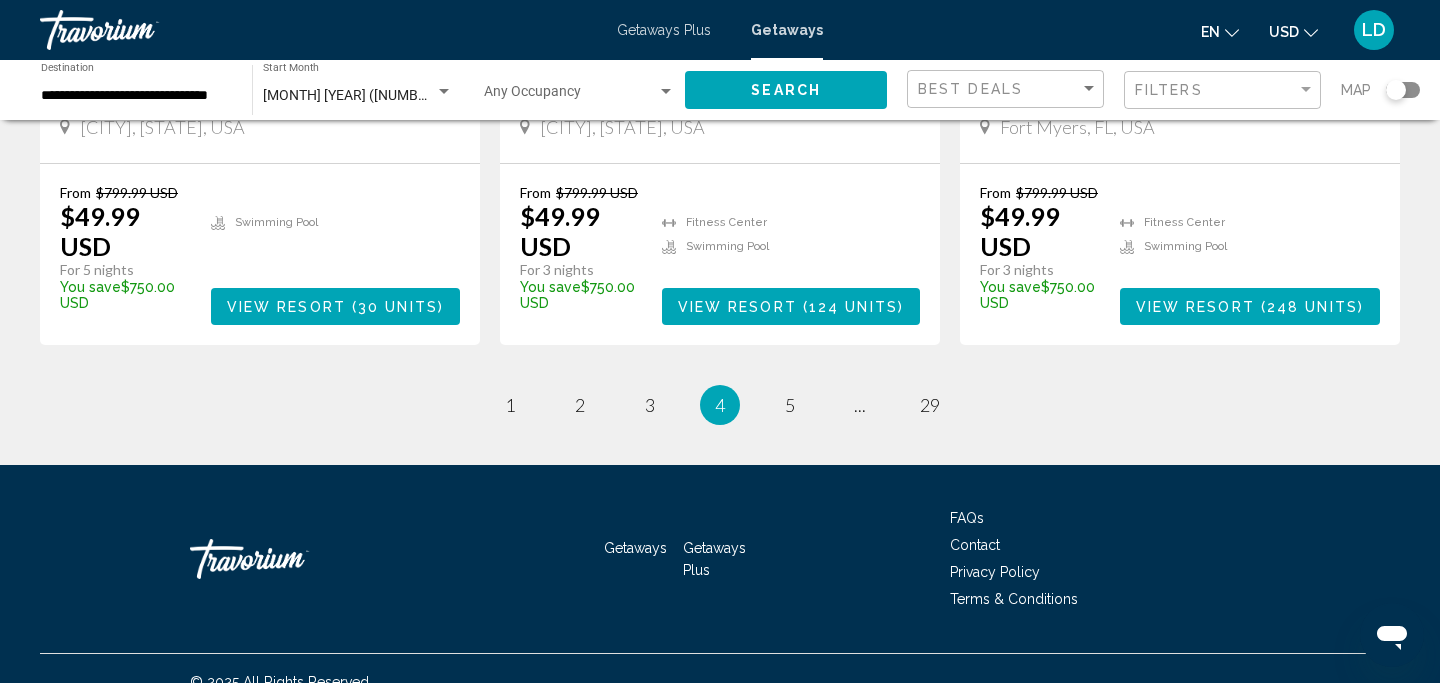 scroll, scrollTop: 2642, scrollLeft: 0, axis: vertical 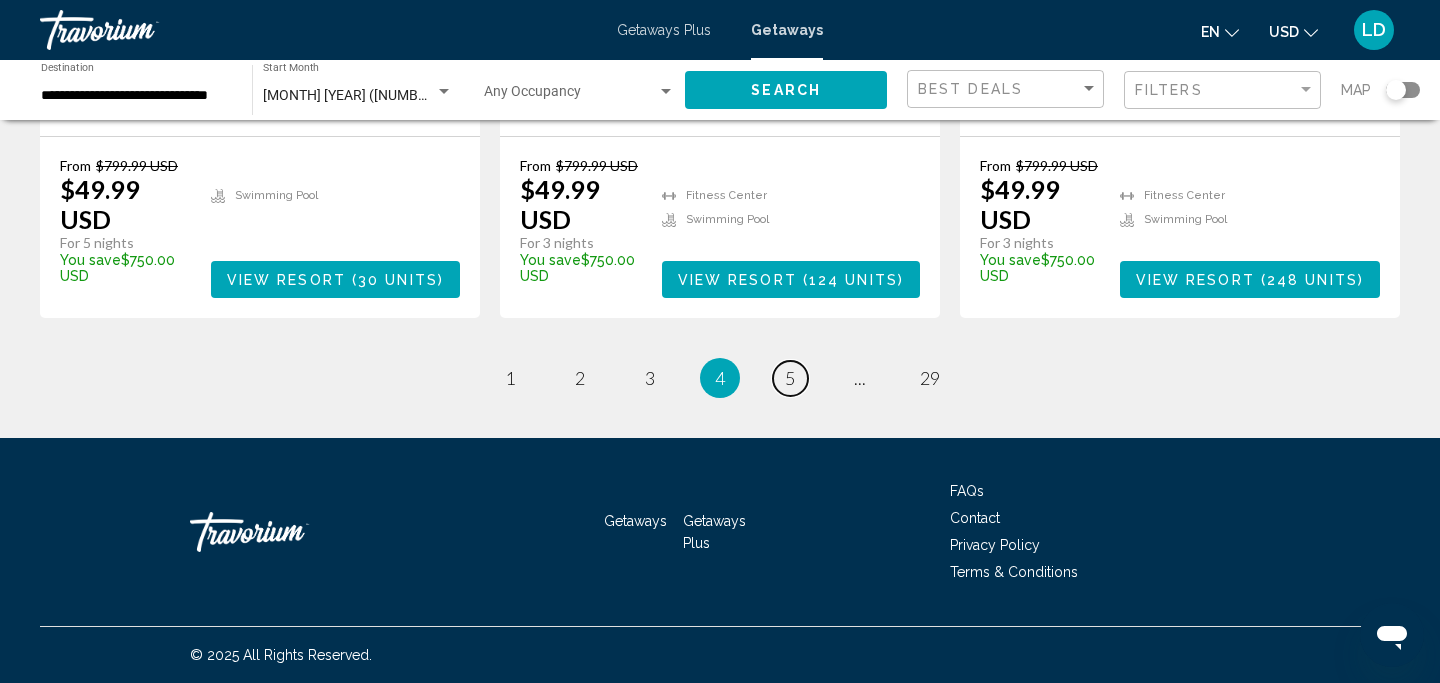 click on "page  5" at bounding box center (510, 378) 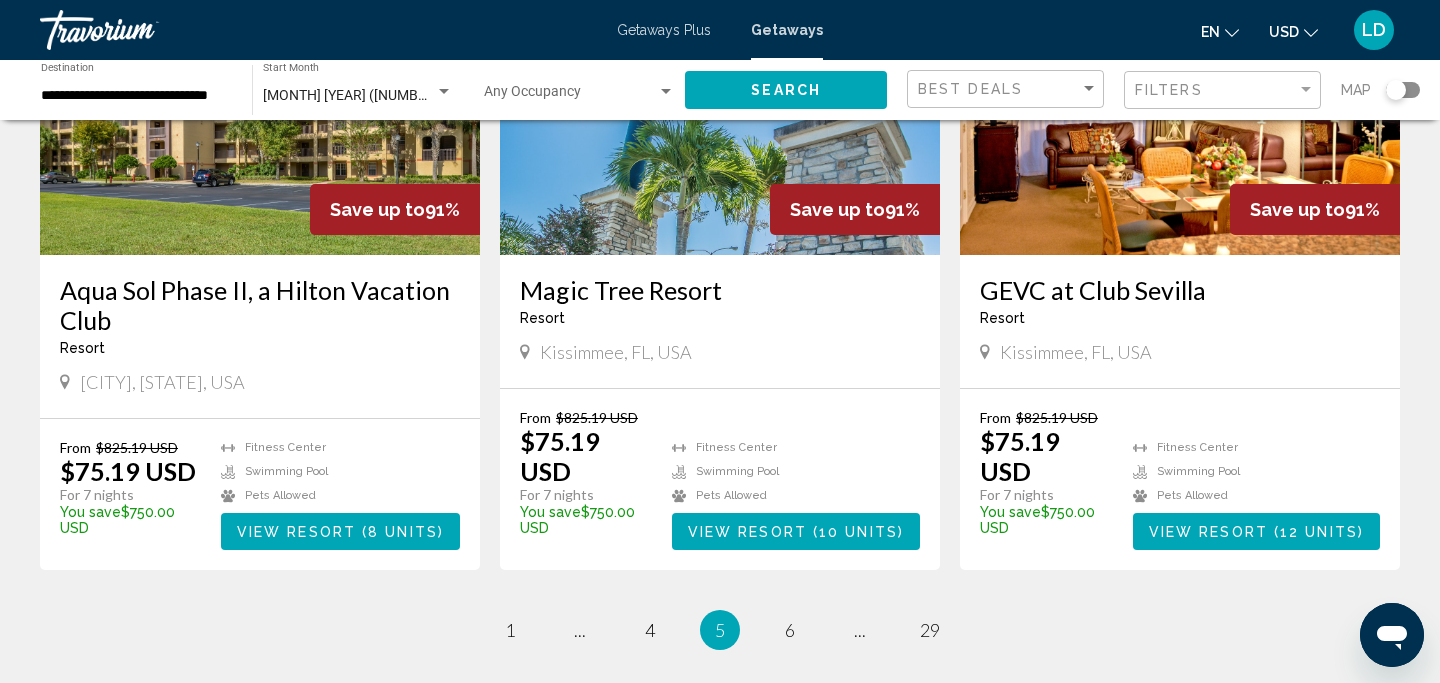 scroll, scrollTop: 2351, scrollLeft: 0, axis: vertical 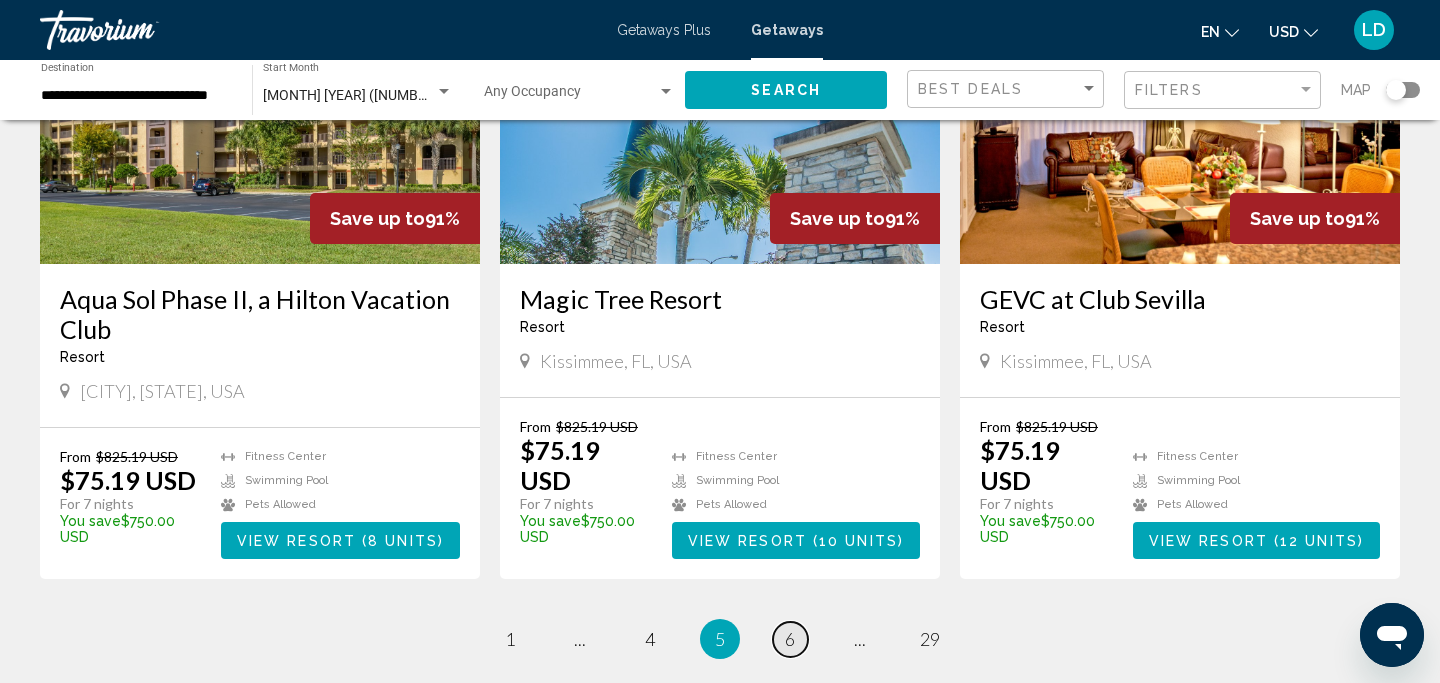 click on "6" at bounding box center (510, 639) 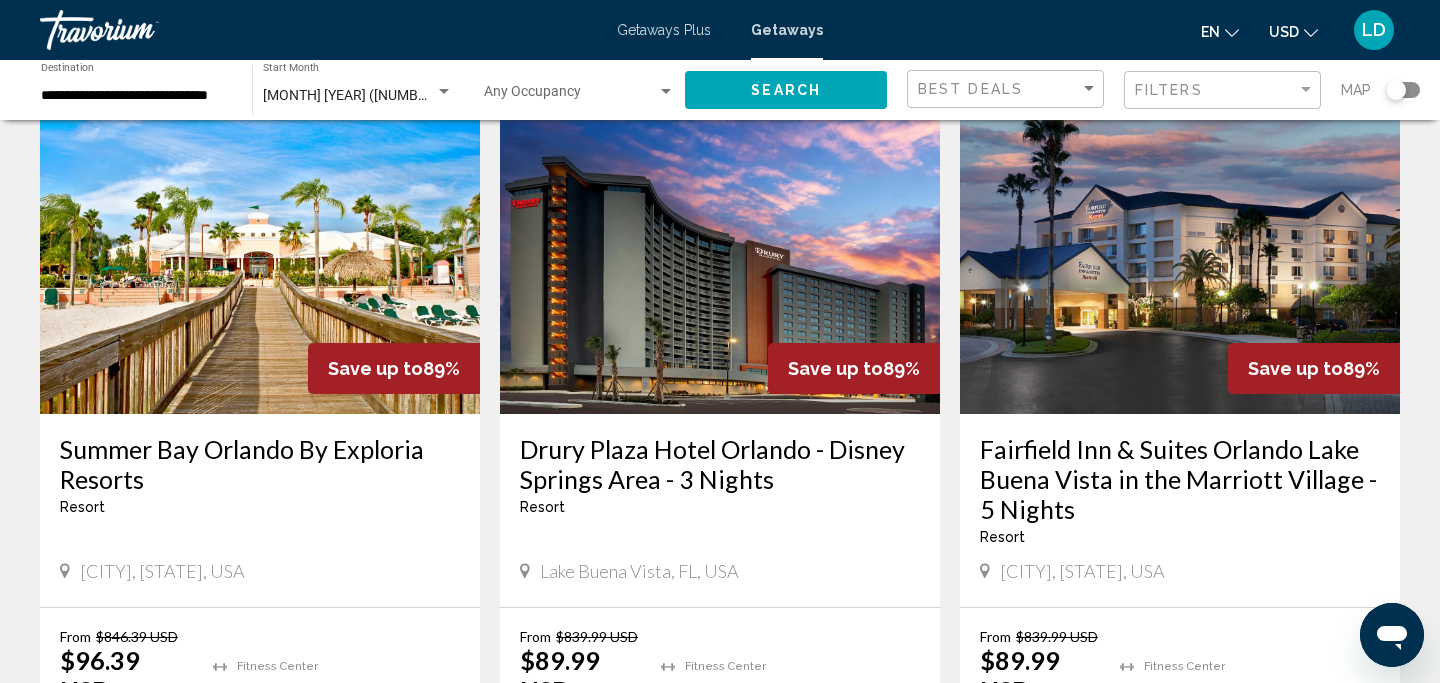 scroll, scrollTop: 1531, scrollLeft: 0, axis: vertical 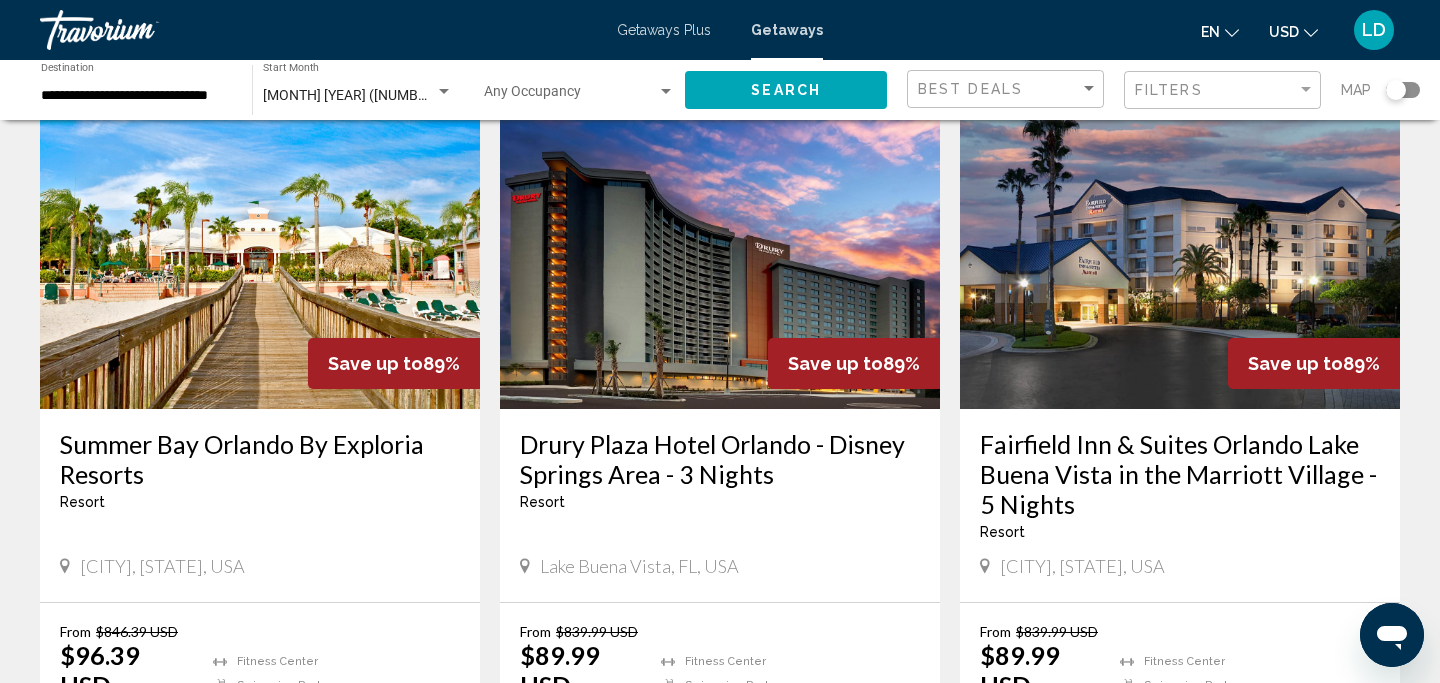 click on "Summer Bay Orlando By Exploria Resorts" at bounding box center [260, 459] 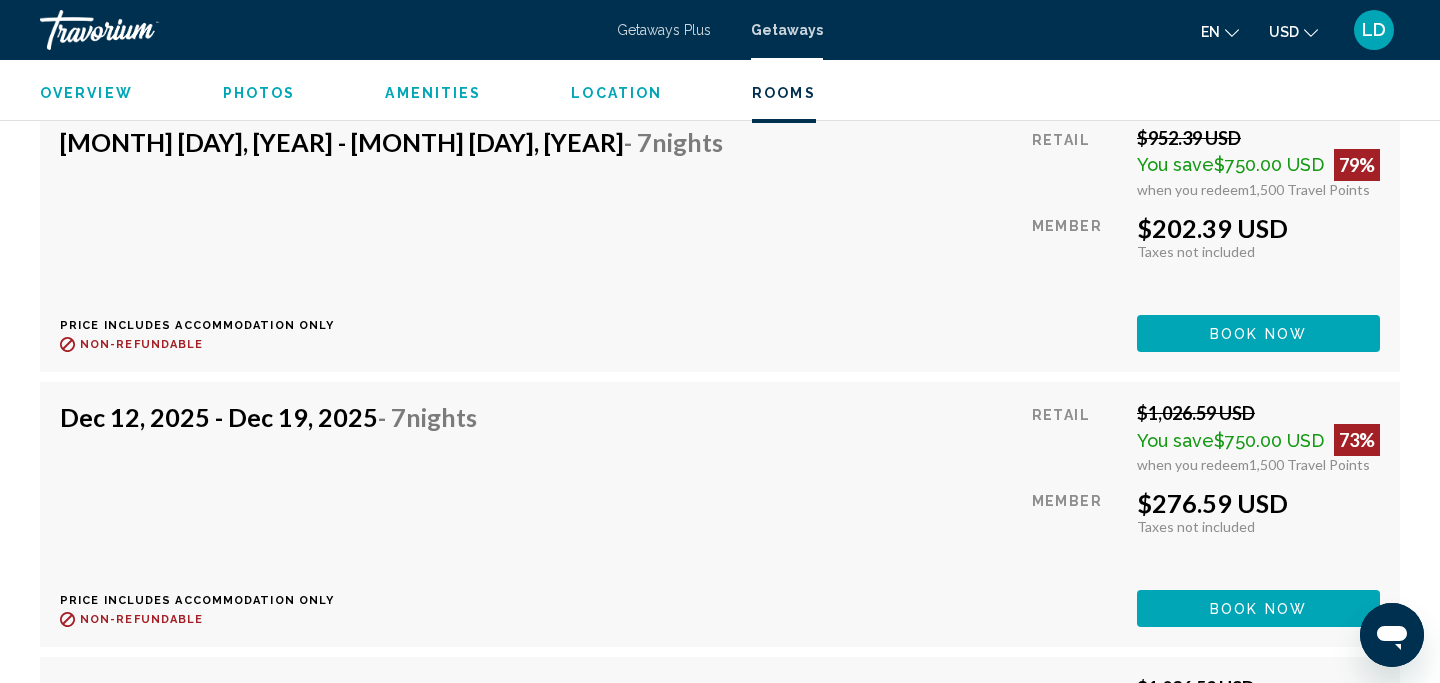 scroll, scrollTop: 7351, scrollLeft: 0, axis: vertical 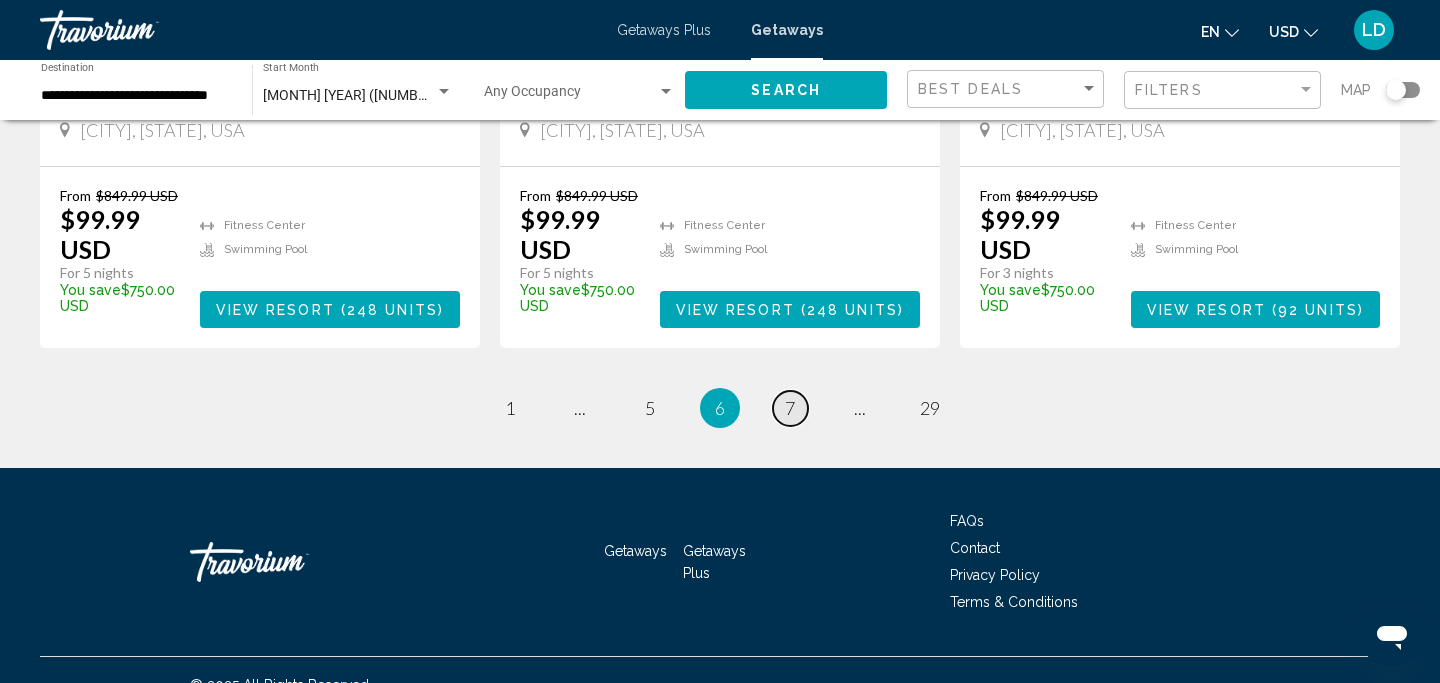 click on "7" at bounding box center [510, 408] 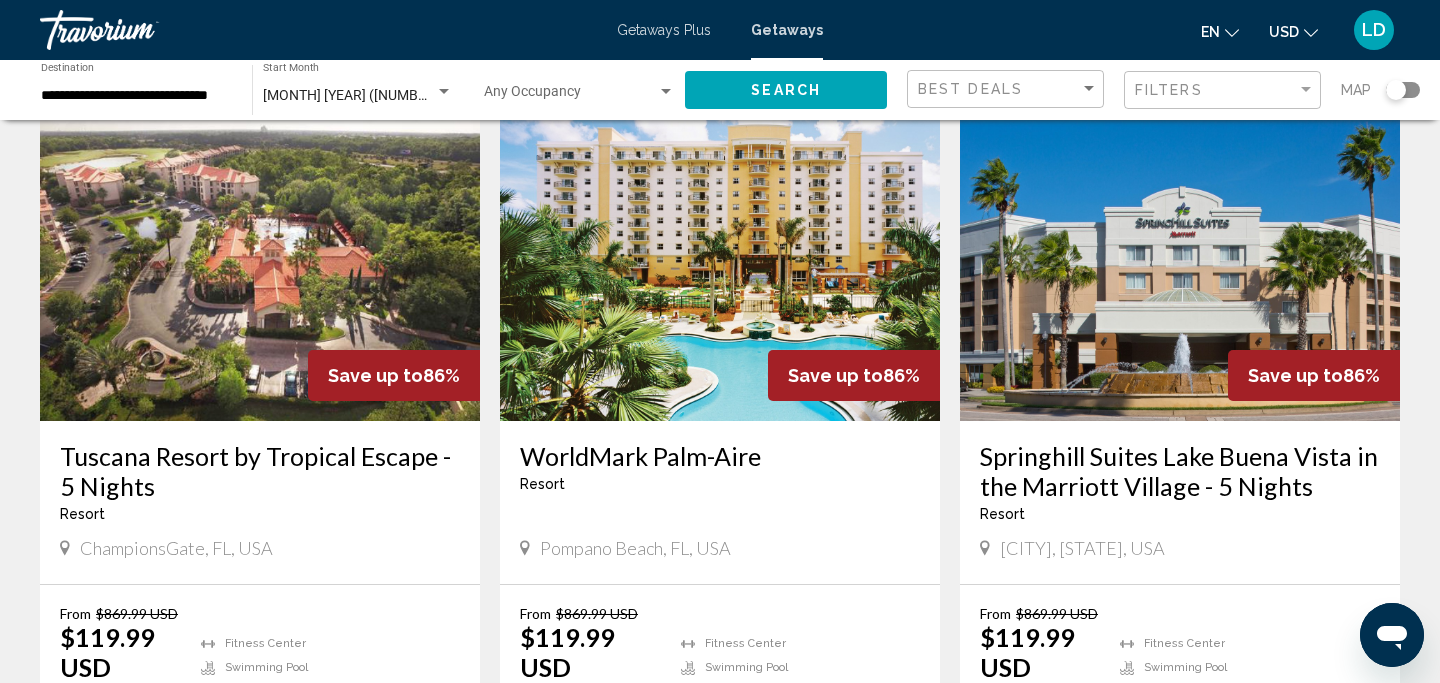 scroll, scrollTop: 811, scrollLeft: 0, axis: vertical 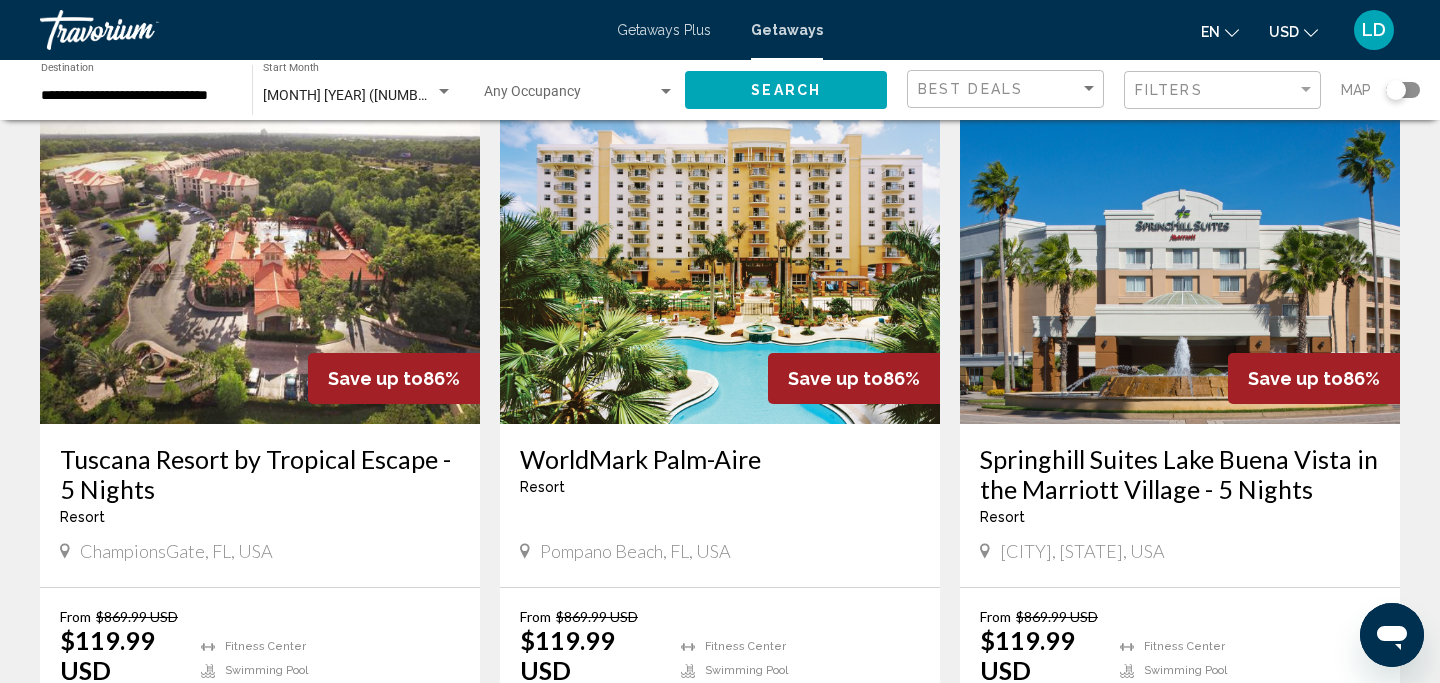click on "Tuscana Resort by Tropical Escape - 5 Nights" at bounding box center [260, 474] 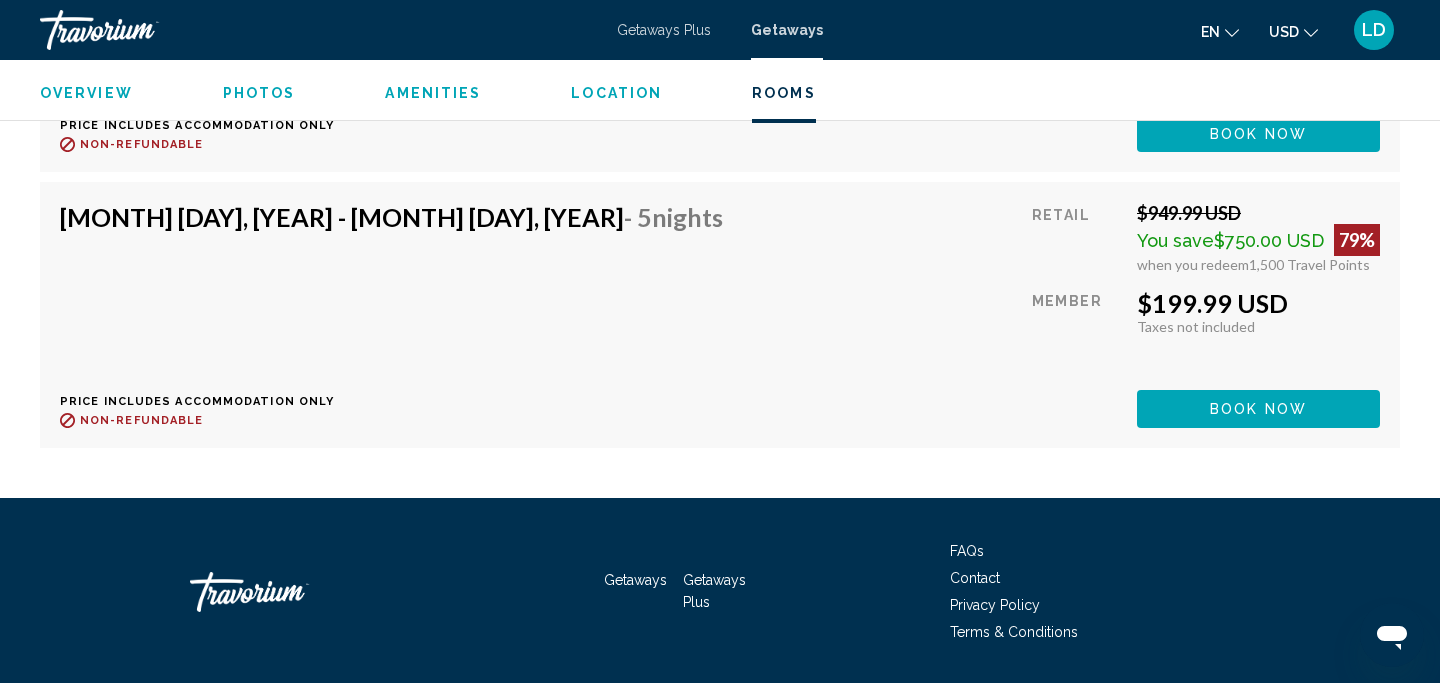 scroll, scrollTop: 10851, scrollLeft: 0, axis: vertical 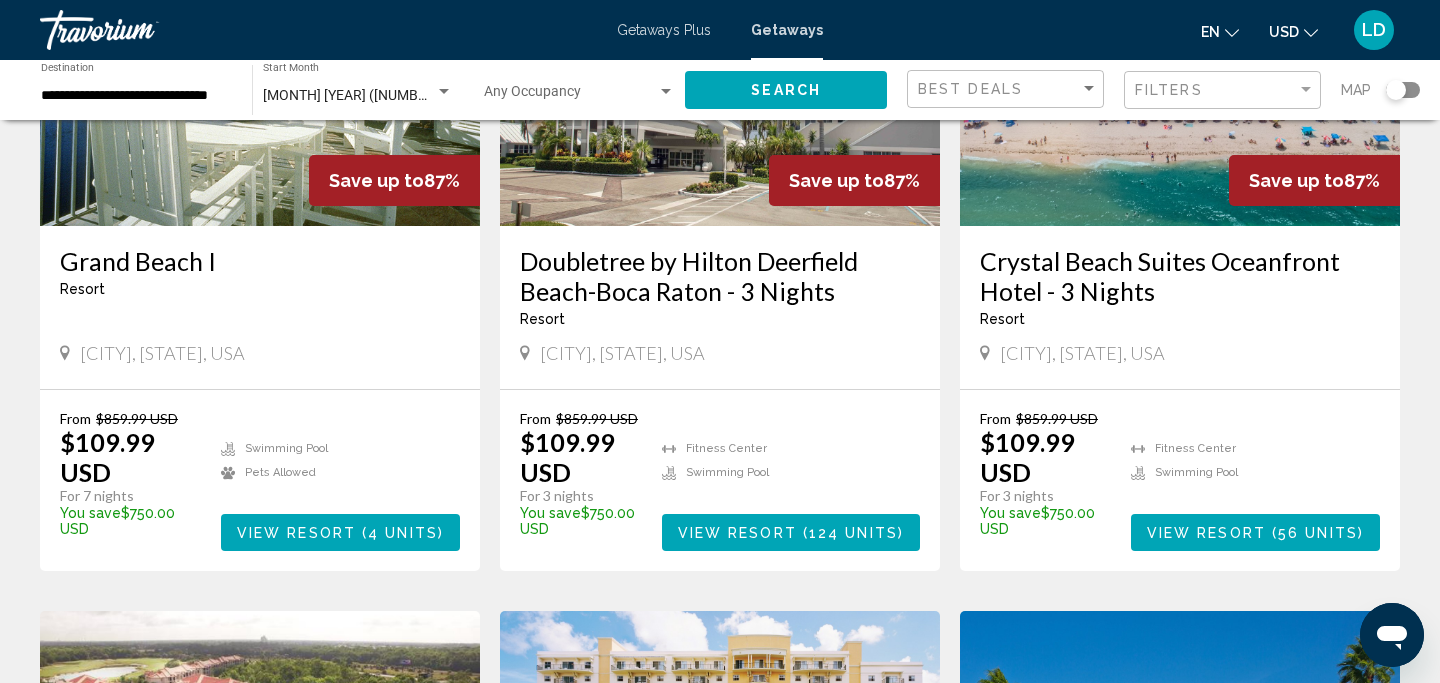 click on "Getaways Plus" at bounding box center [664, 30] 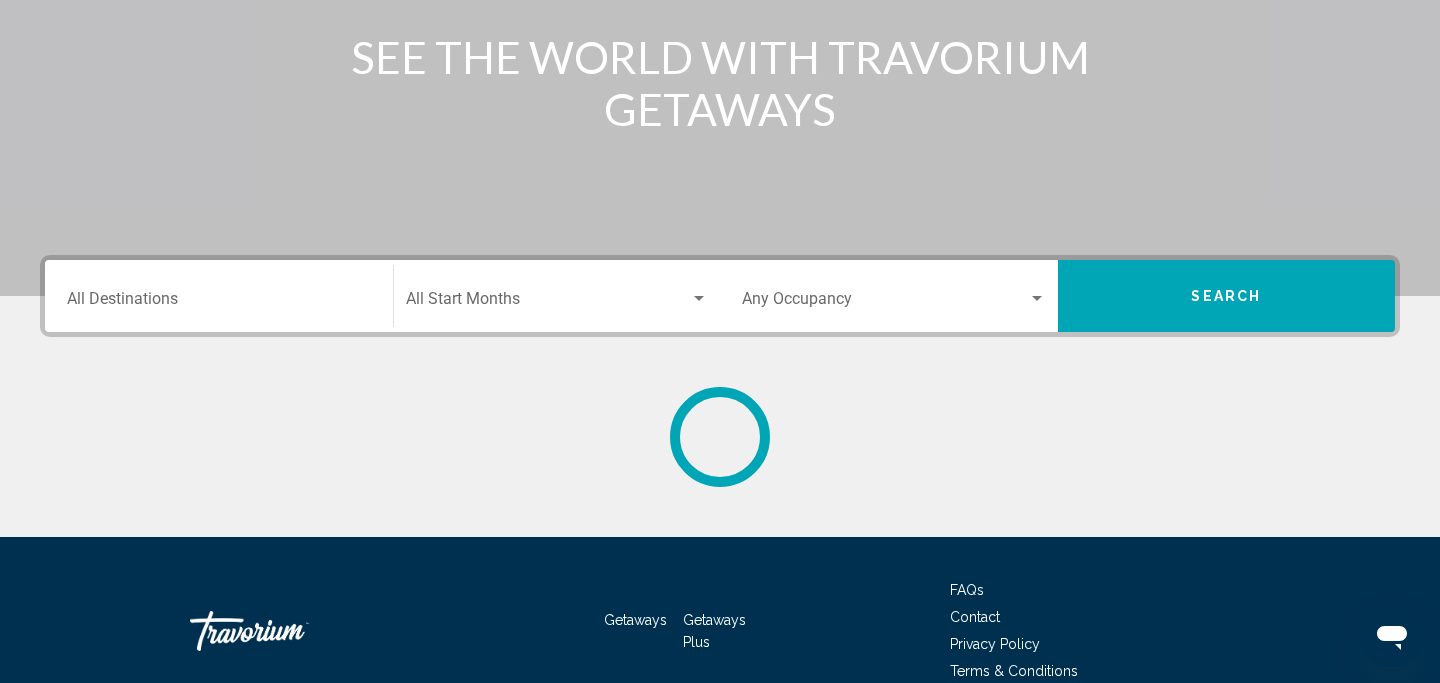 scroll, scrollTop: 0, scrollLeft: 0, axis: both 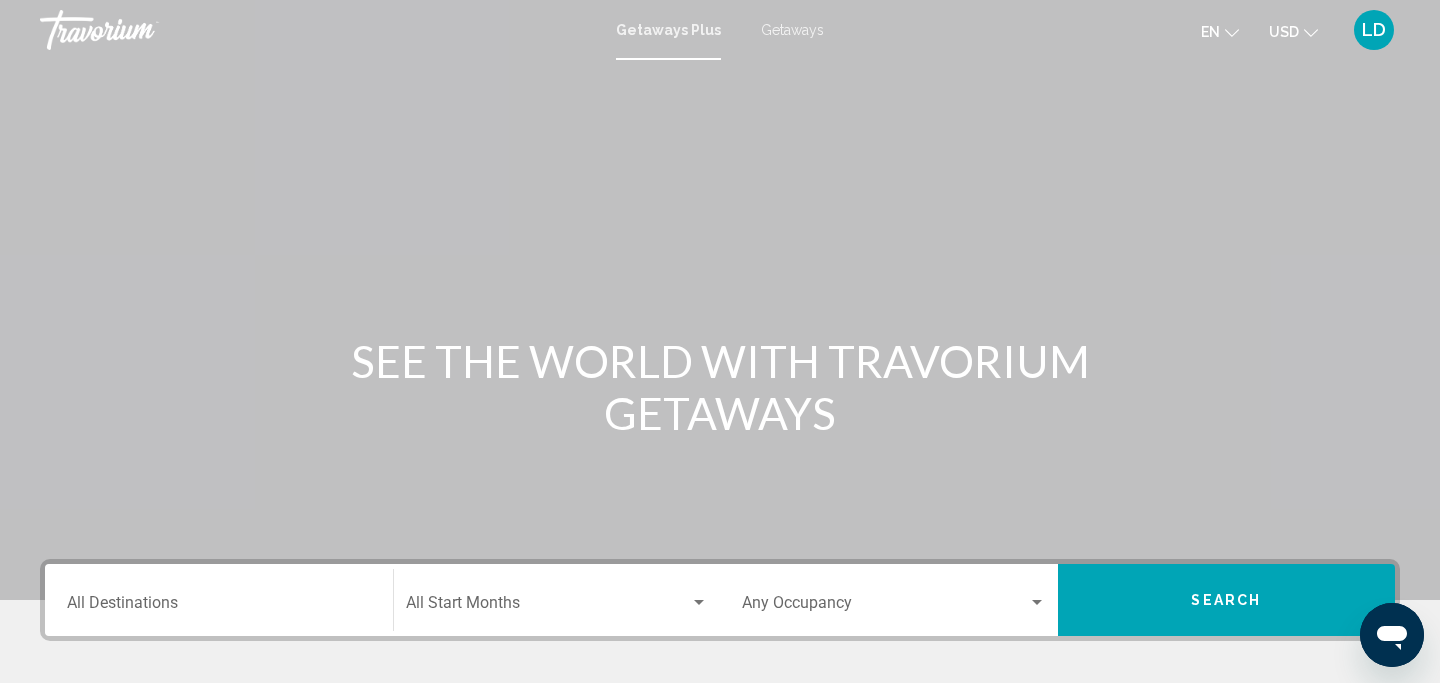 click on "Destination All Destinations" at bounding box center [219, 600] 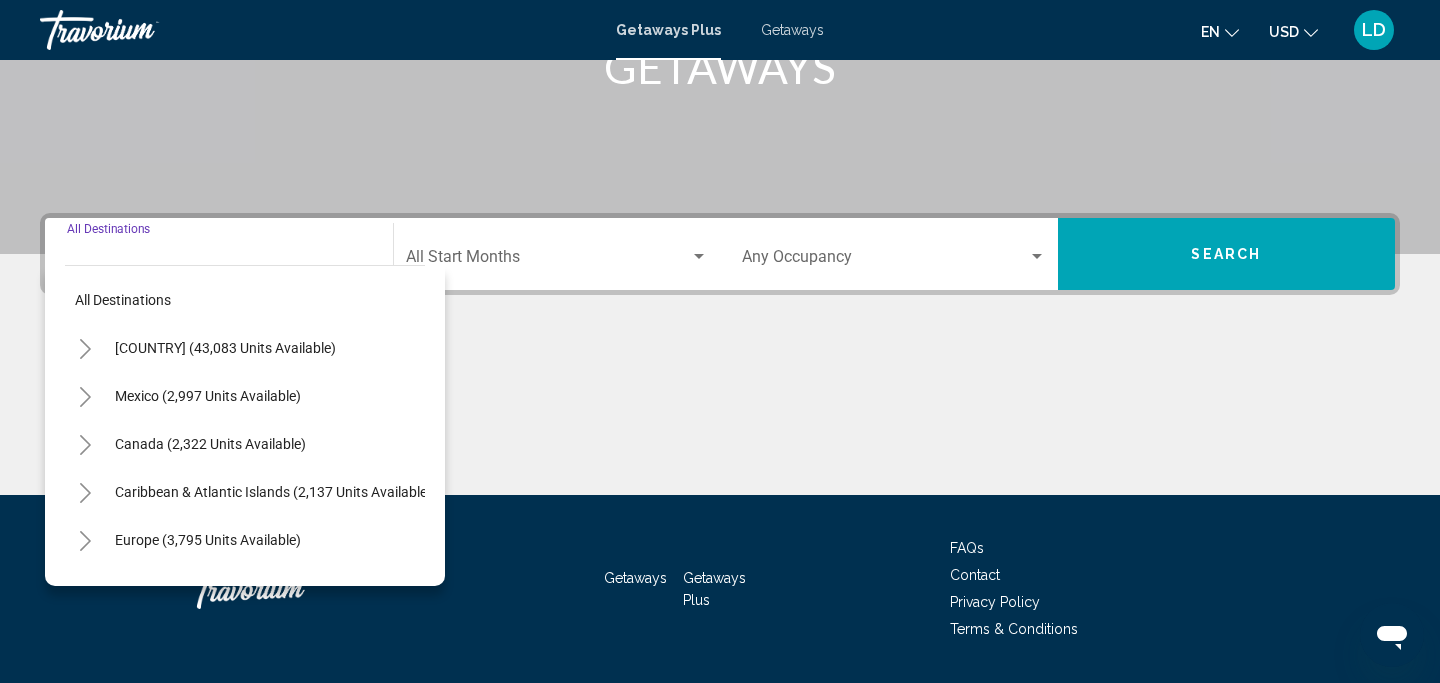 scroll, scrollTop: 403, scrollLeft: 0, axis: vertical 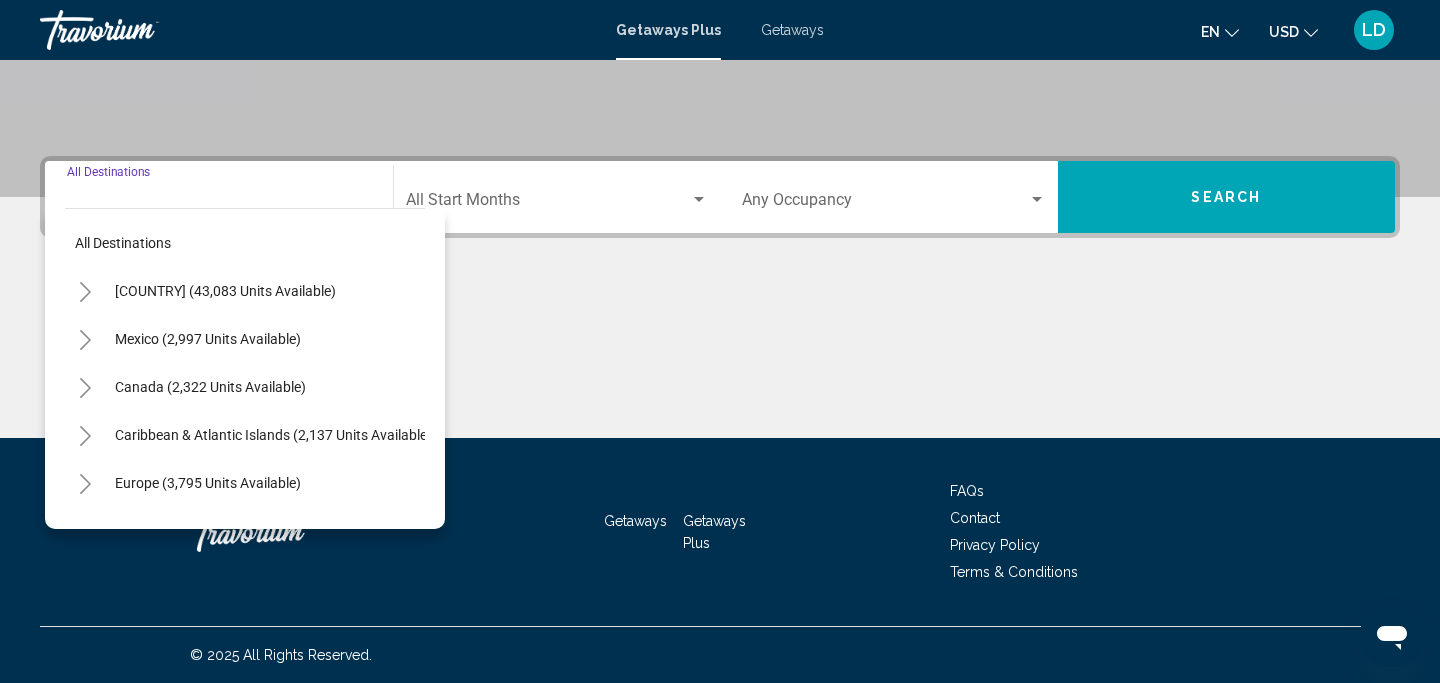 click at bounding box center [85, 292] 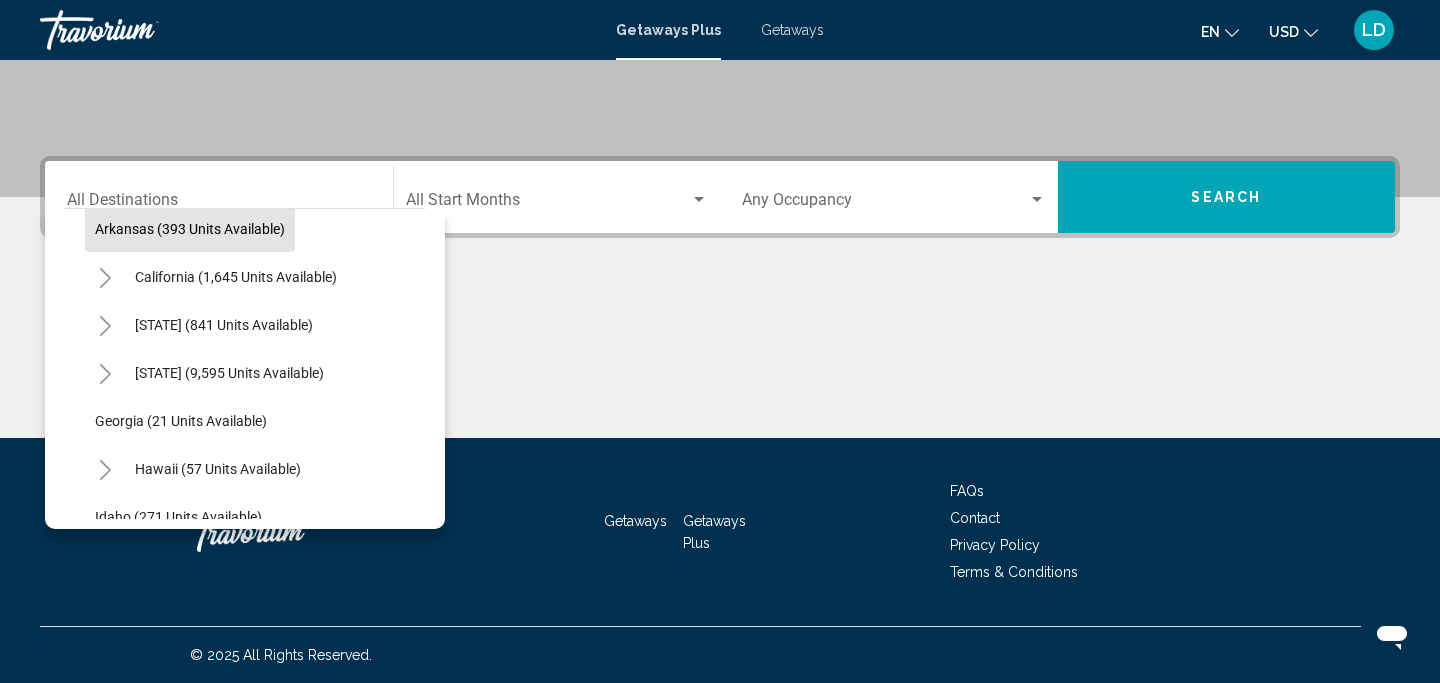 scroll, scrollTop: 165, scrollLeft: 0, axis: vertical 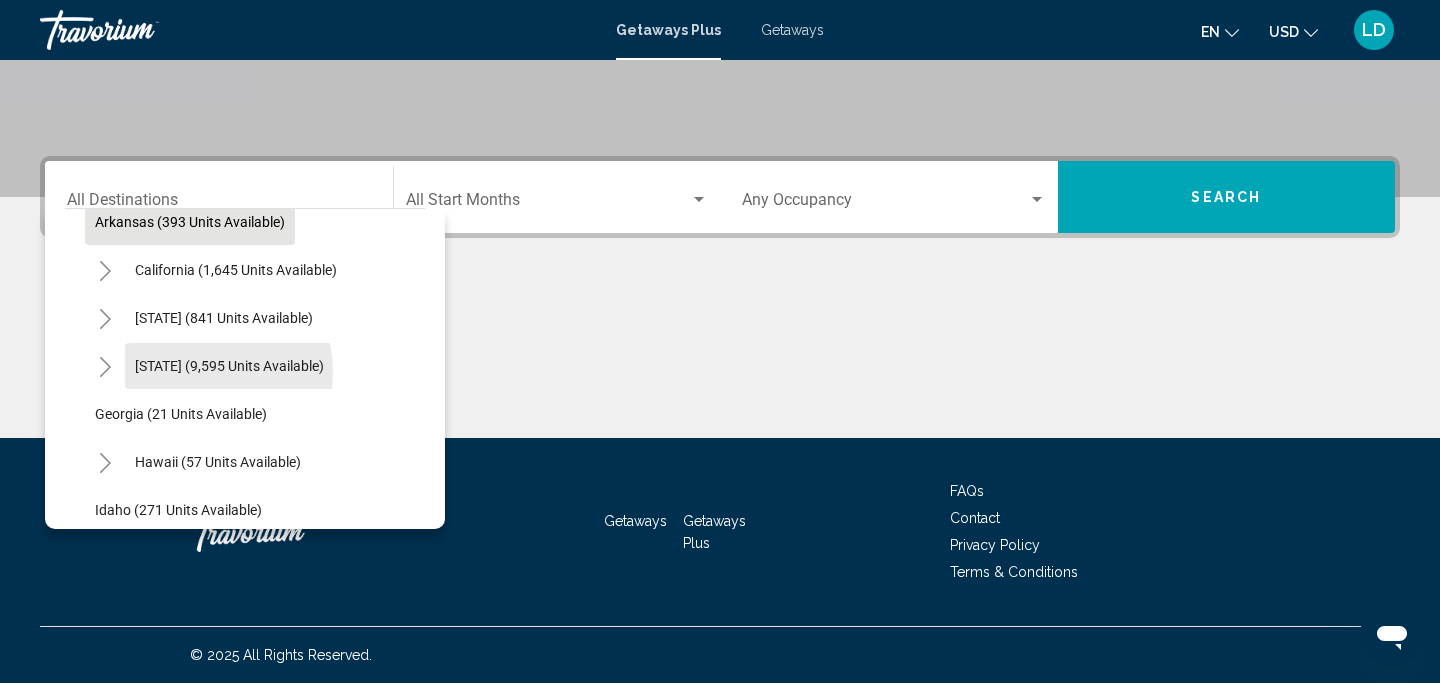 click on "[STATE] (9,595 units available)" at bounding box center (229, 366) 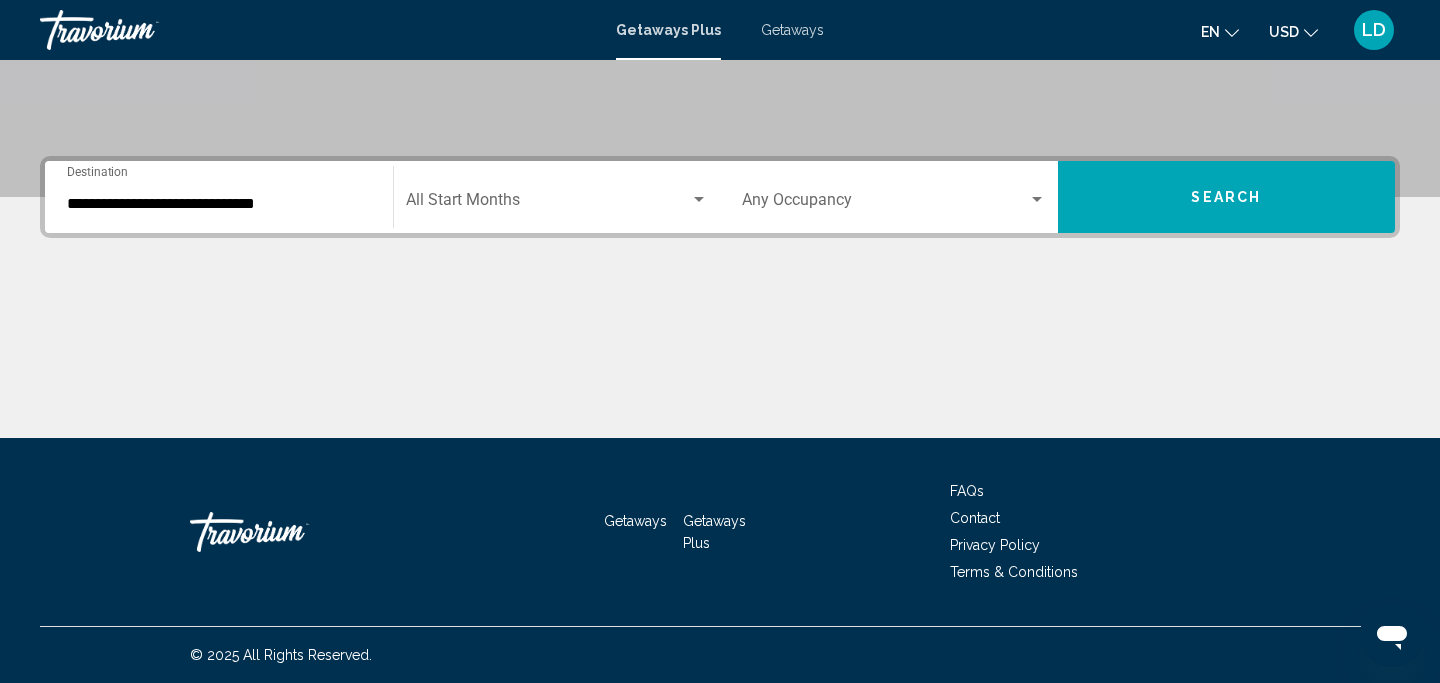 click on "Start Month All Start Months" at bounding box center (557, 197) 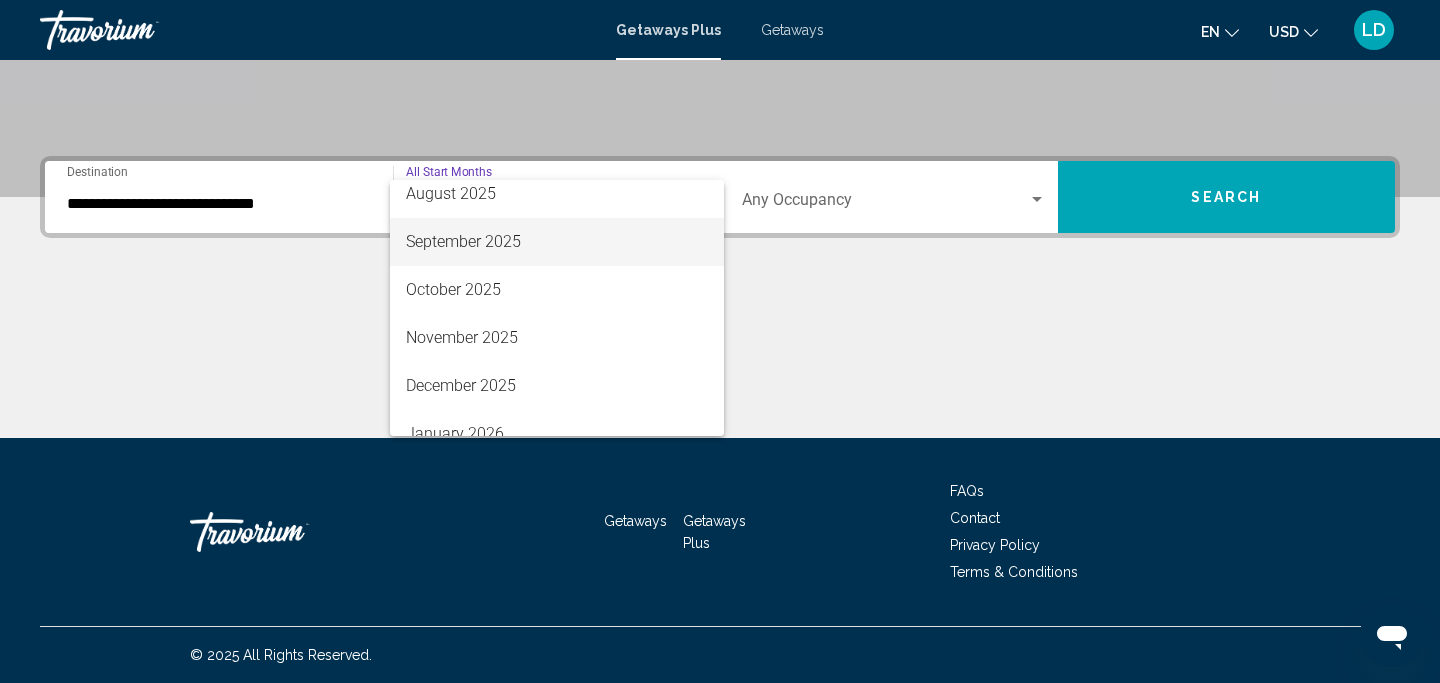 scroll, scrollTop: 110, scrollLeft: 0, axis: vertical 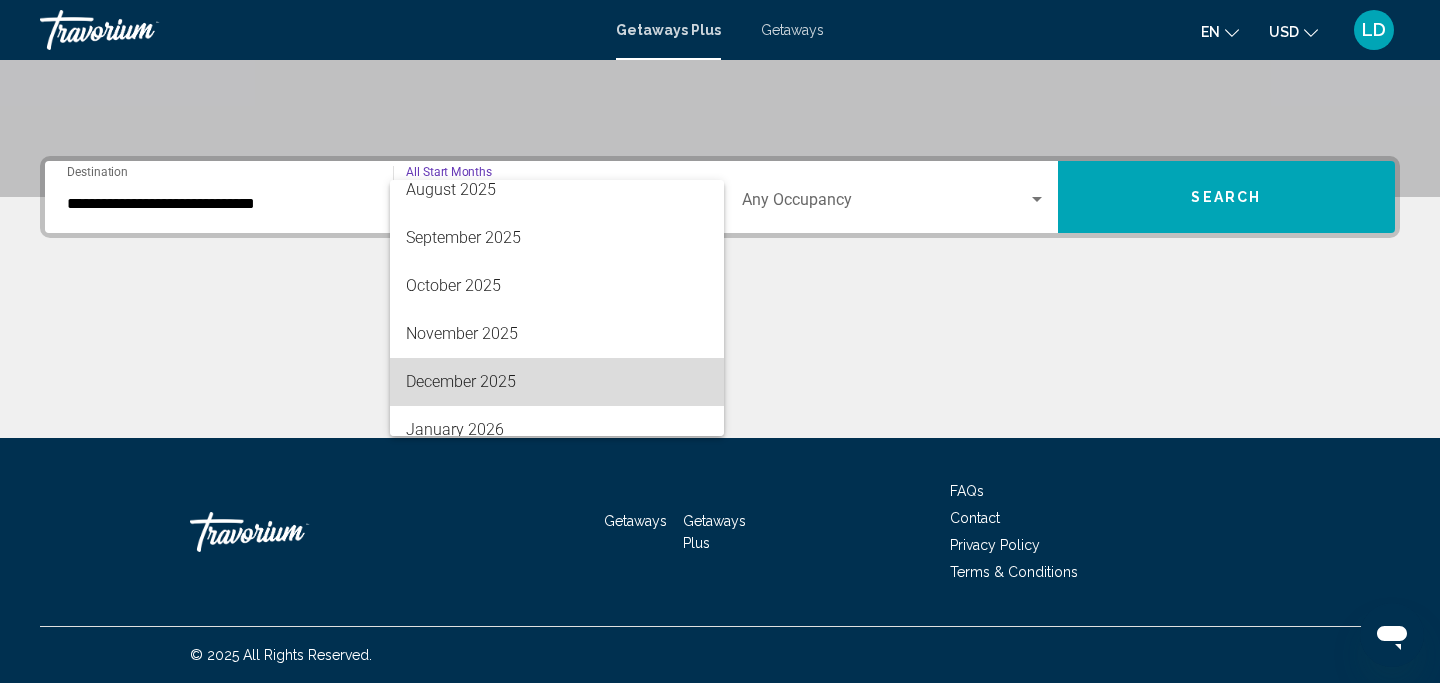 click on "December 2025" at bounding box center [557, 382] 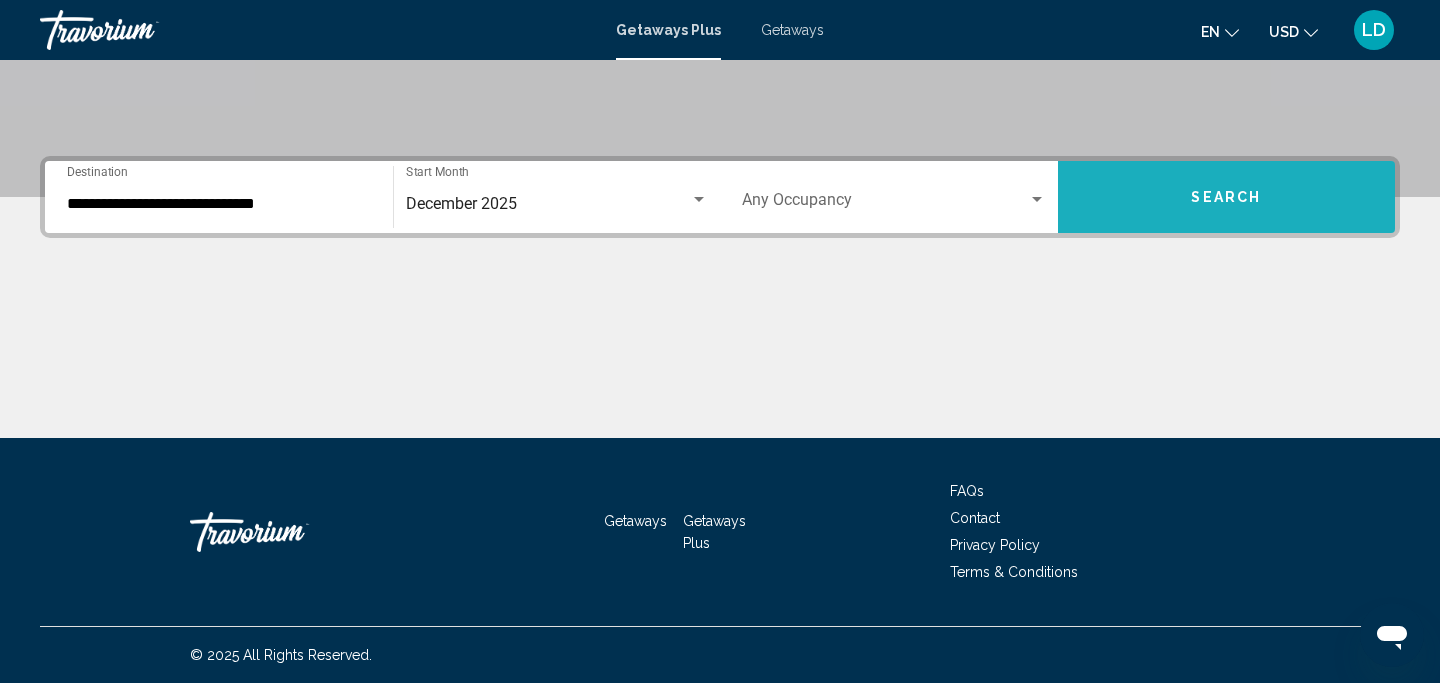 click on "Search" at bounding box center (1226, 198) 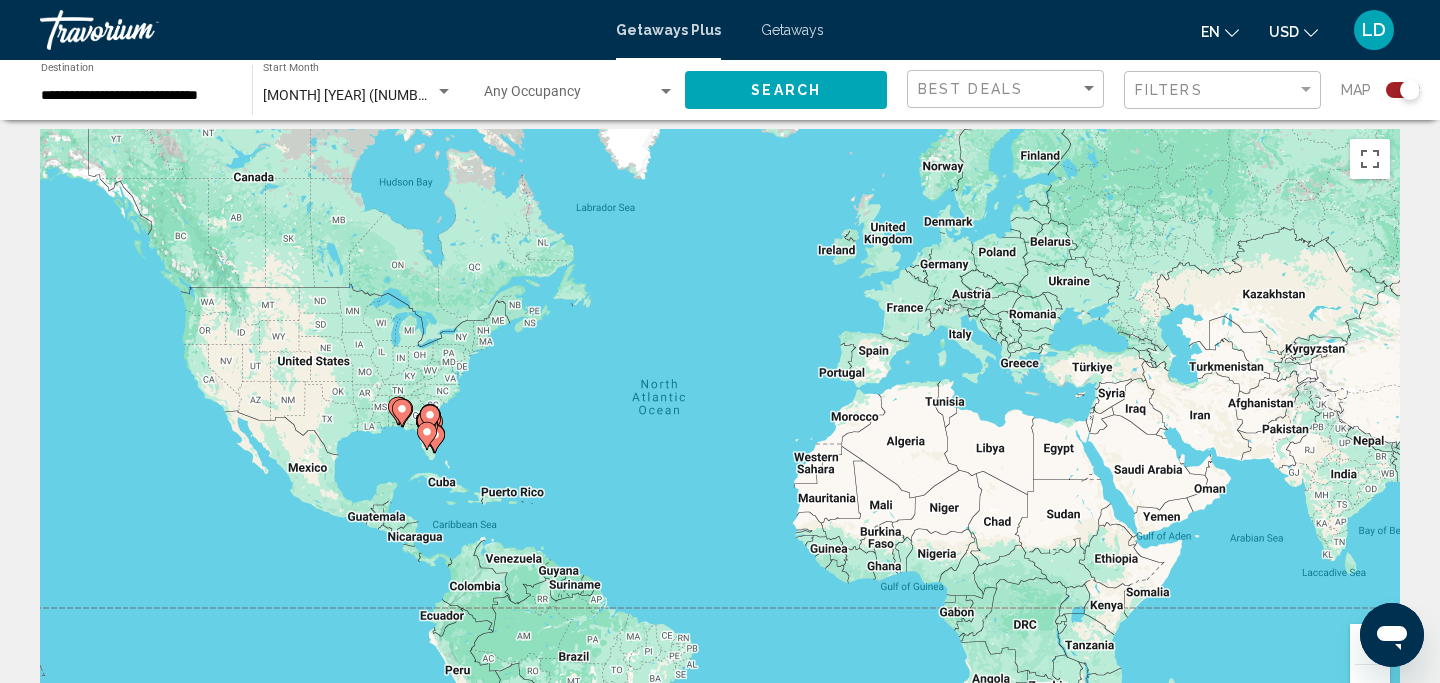 scroll, scrollTop: 0, scrollLeft: 0, axis: both 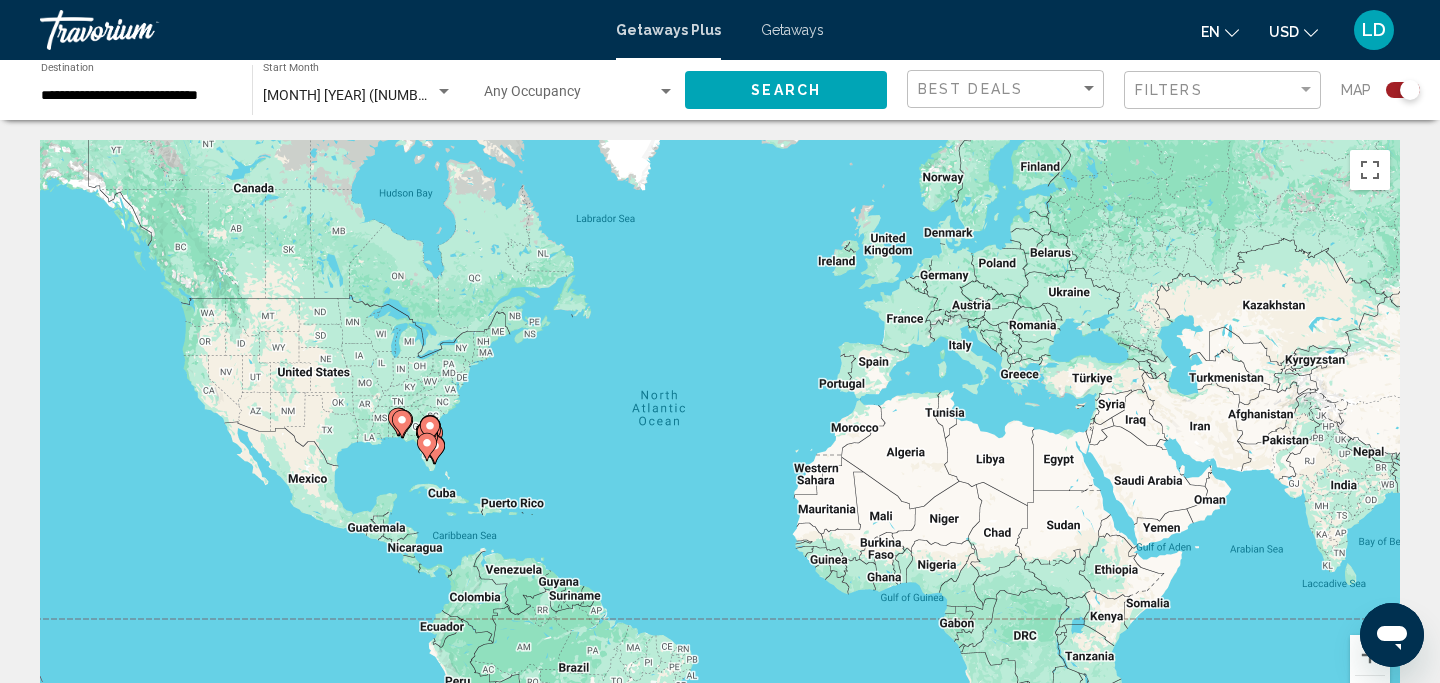click on "**********" at bounding box center [136, 96] 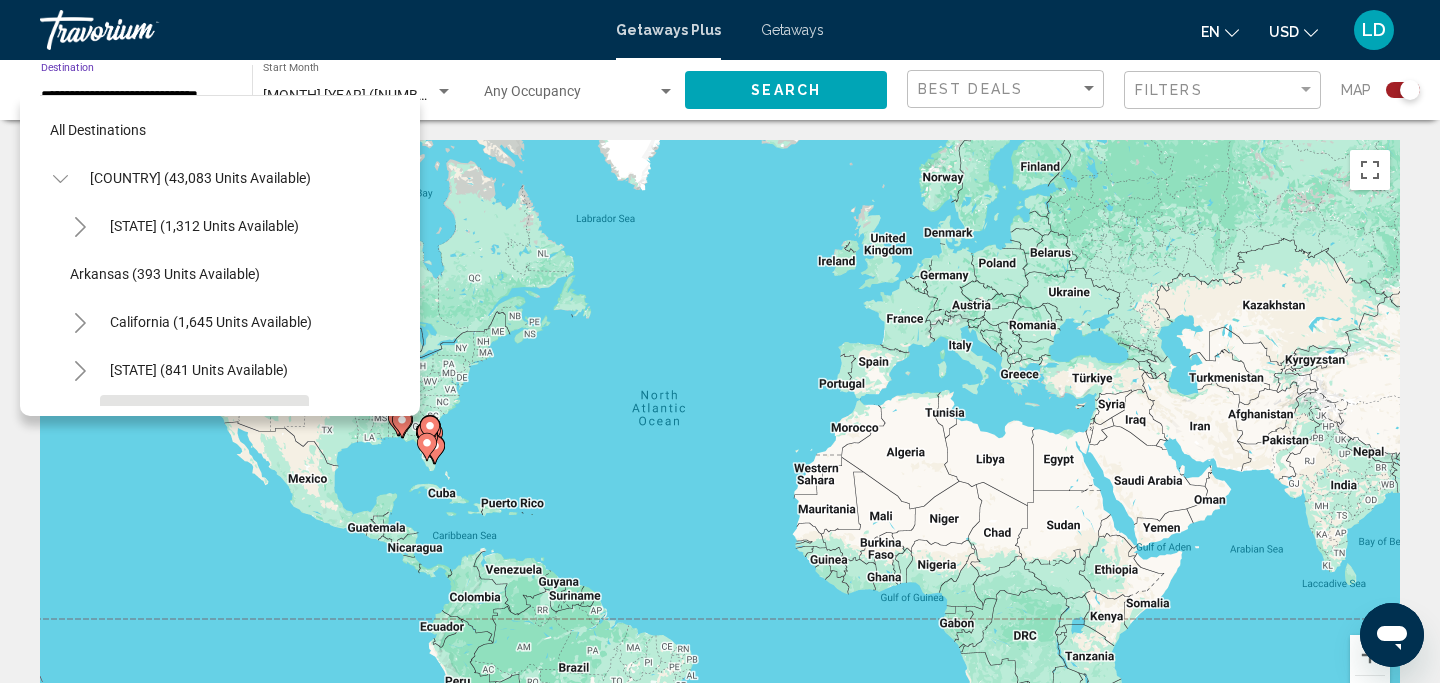 scroll, scrollTop: 167, scrollLeft: 0, axis: vertical 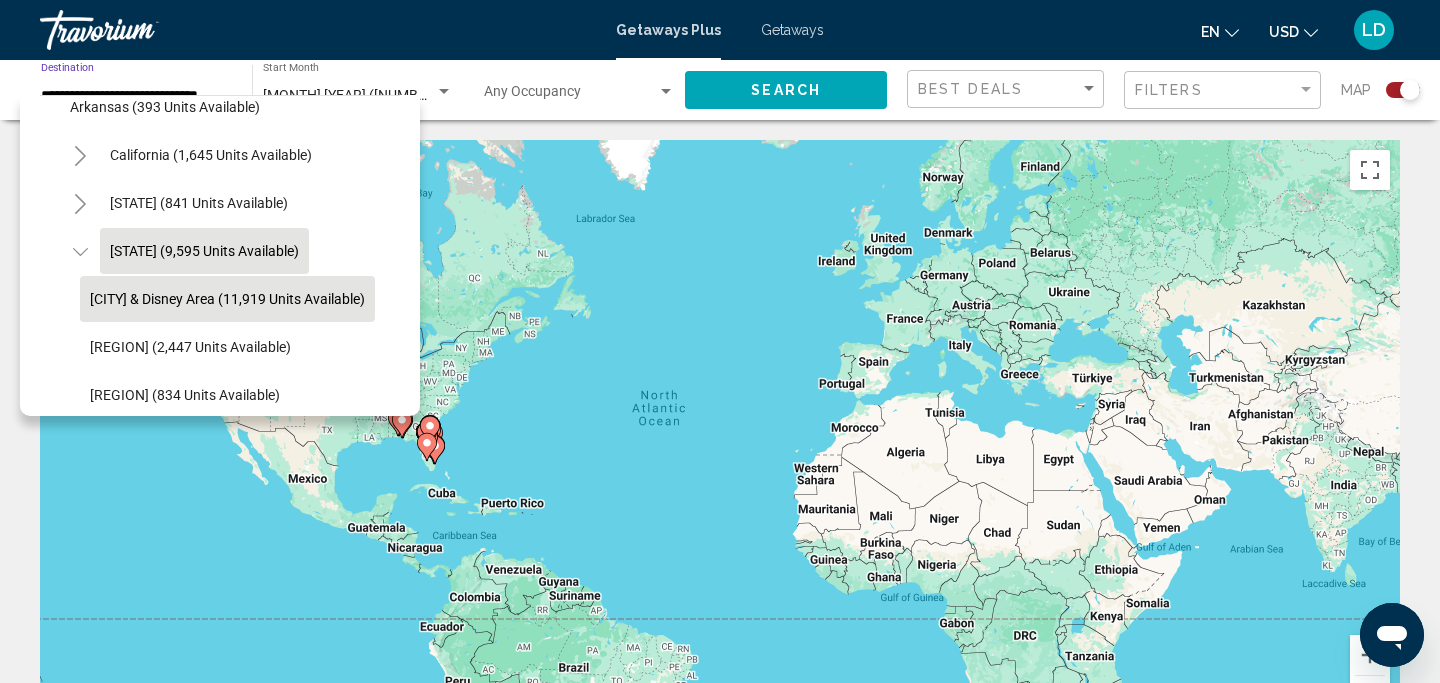 click on "[CITY] & Disney Area (11,919 units available)" at bounding box center [227, 299] 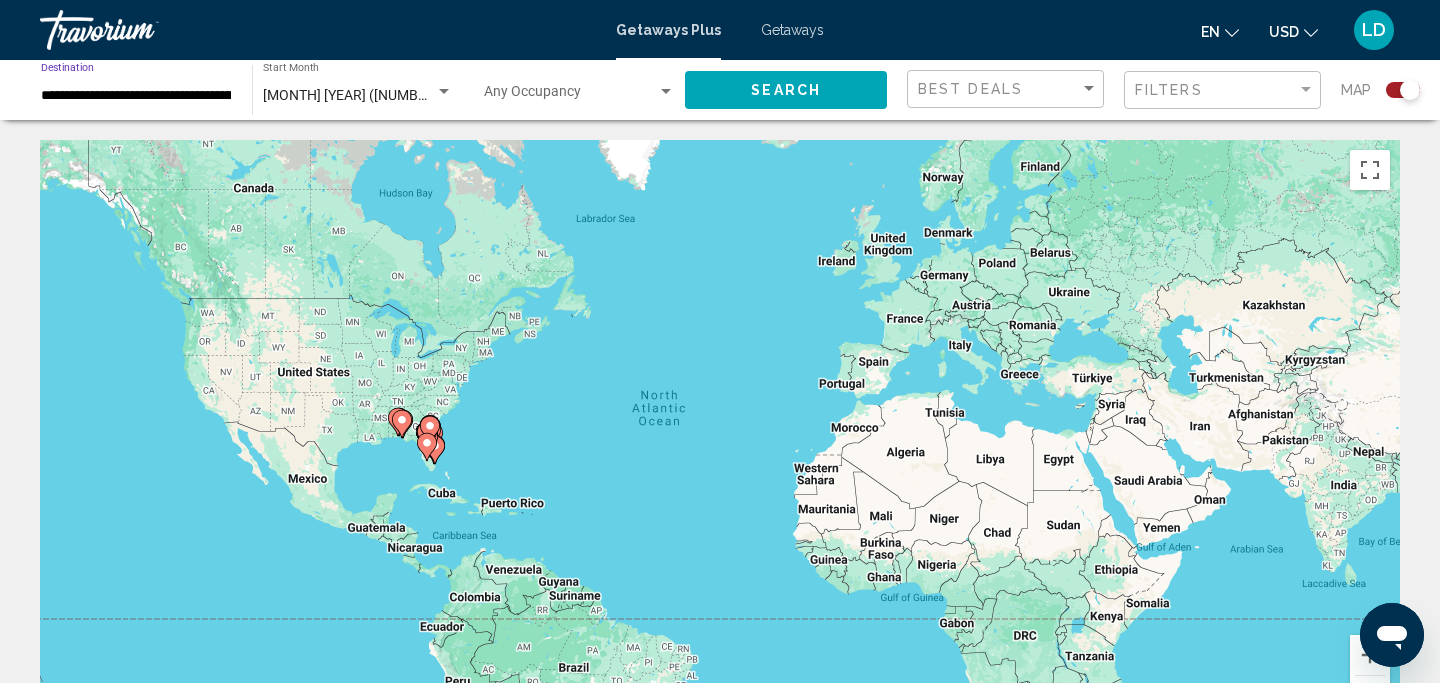click on "[MONTH] [YEAR] ([NUMBER] units available)" at bounding box center [399, 95] 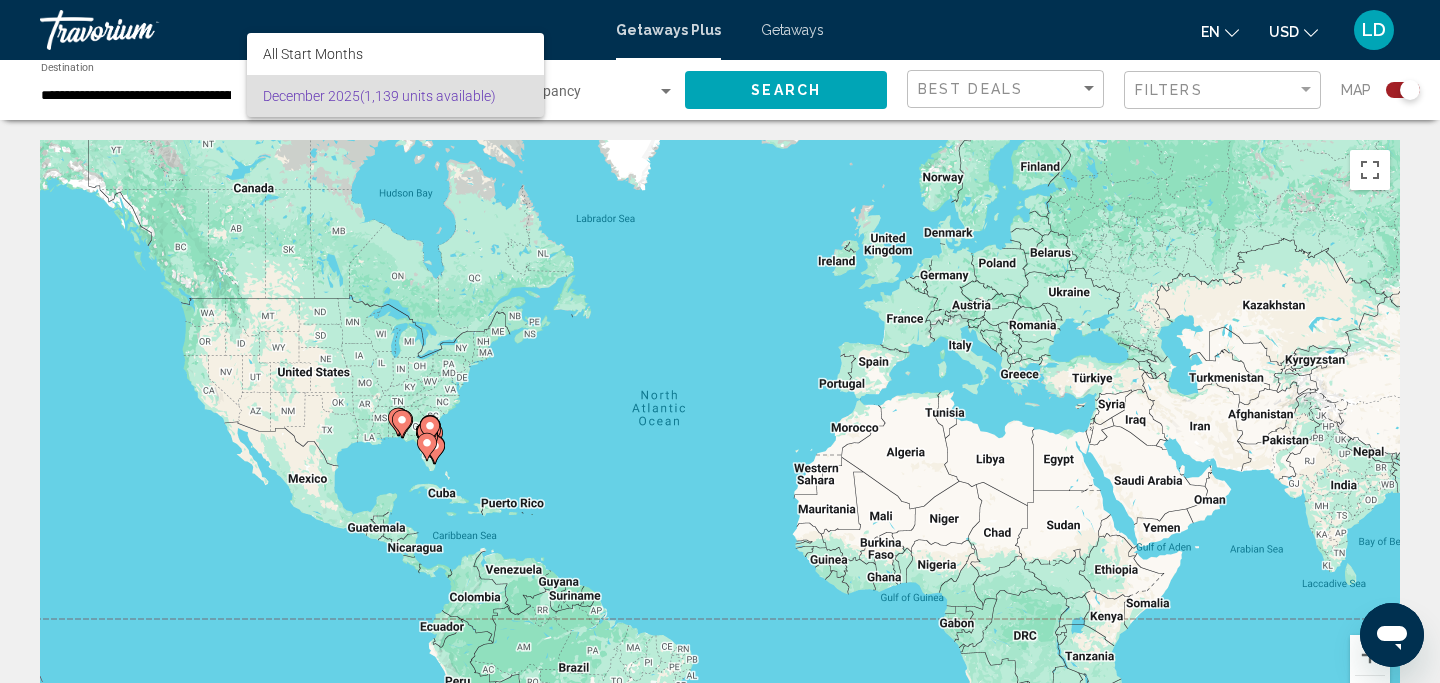 click on "[MONTH] [YEAR]  ([NUMBER] units available)" at bounding box center (395, 96) 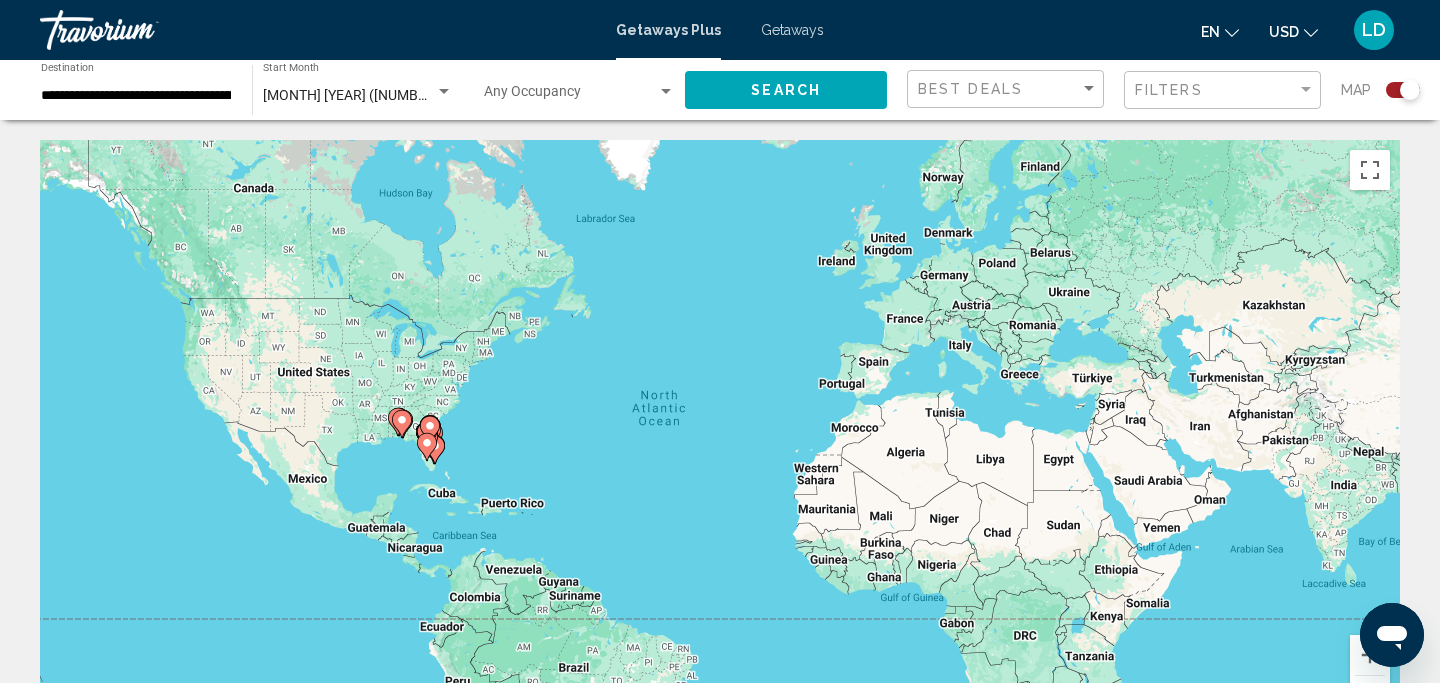click on "Getaways Plus" at bounding box center (668, 30) 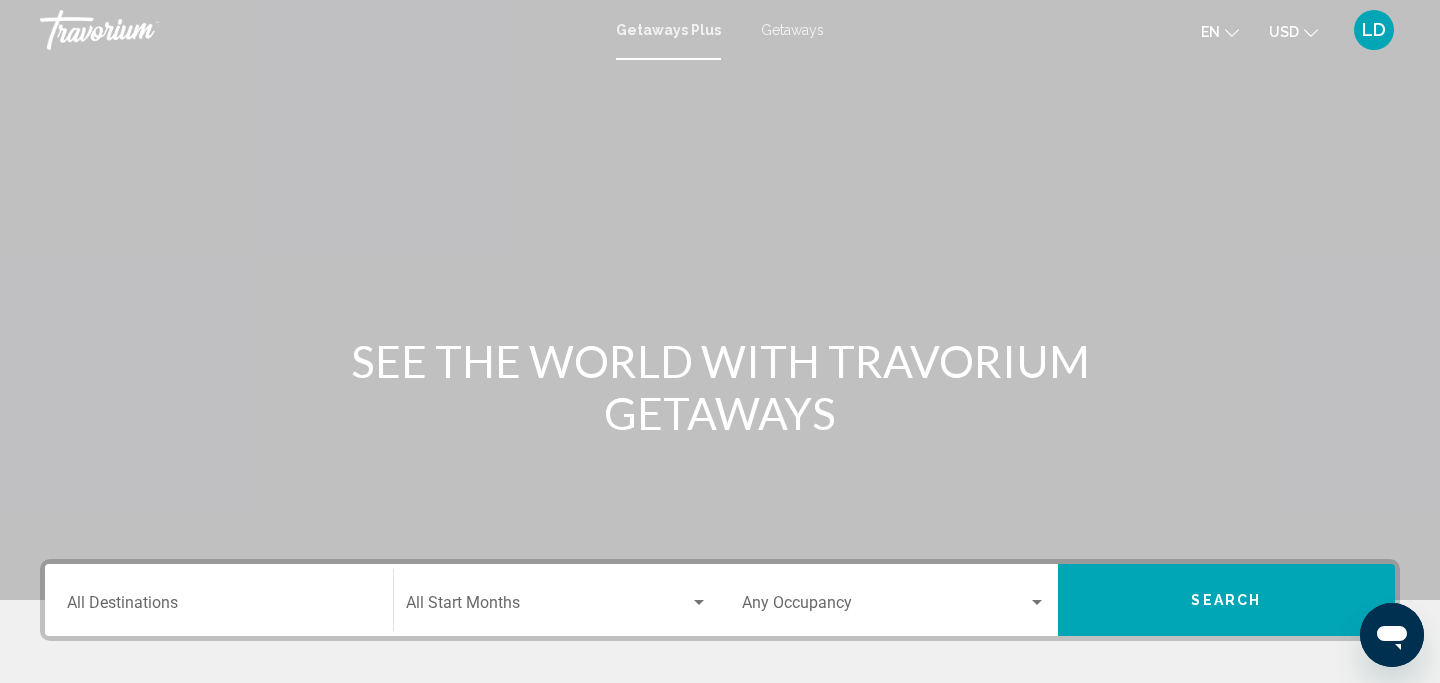click on "Getaways Plus" at bounding box center [668, 30] 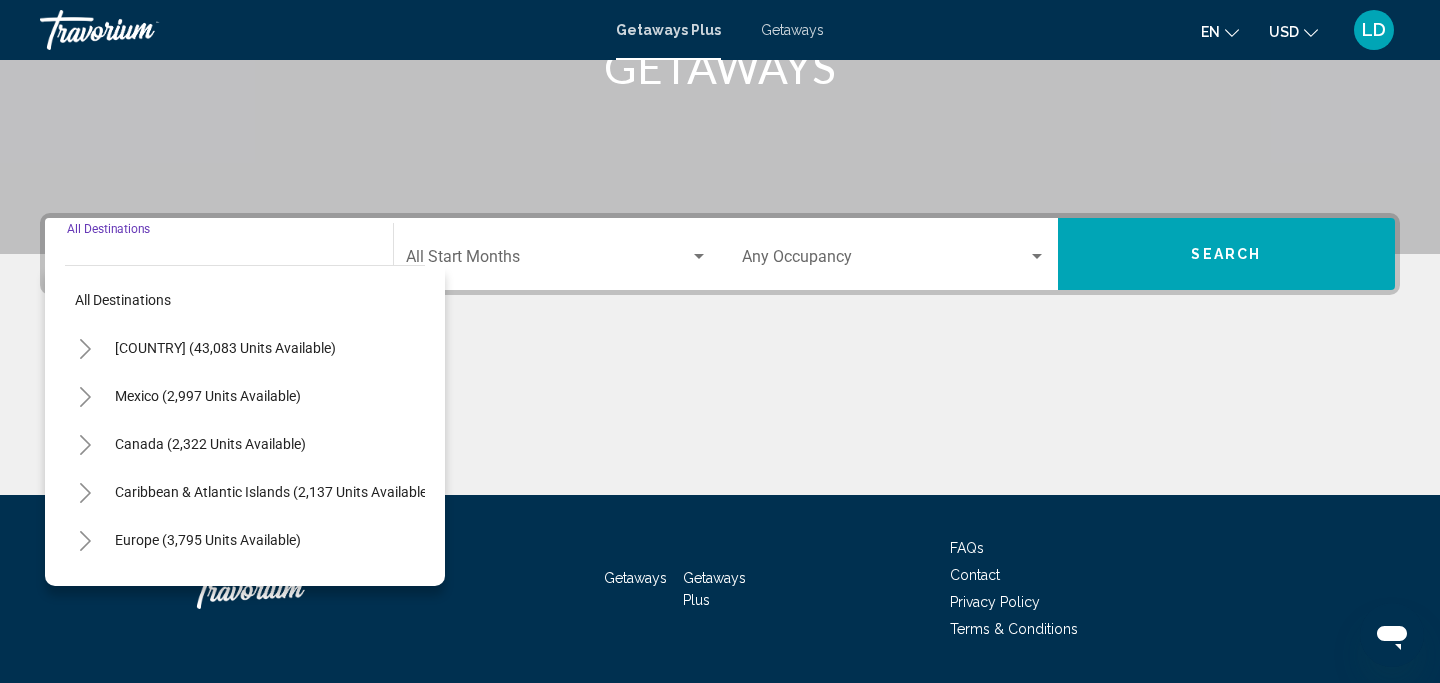 scroll, scrollTop: 403, scrollLeft: 0, axis: vertical 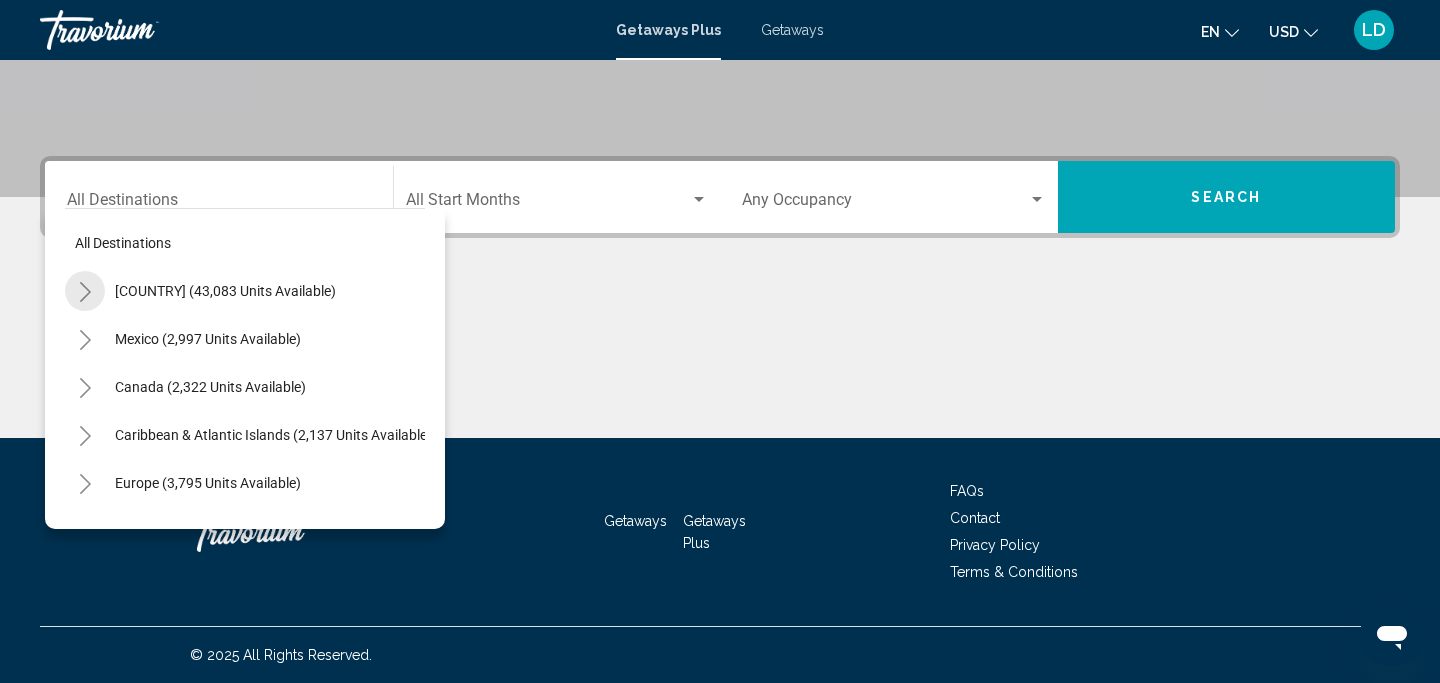 click at bounding box center [85, 292] 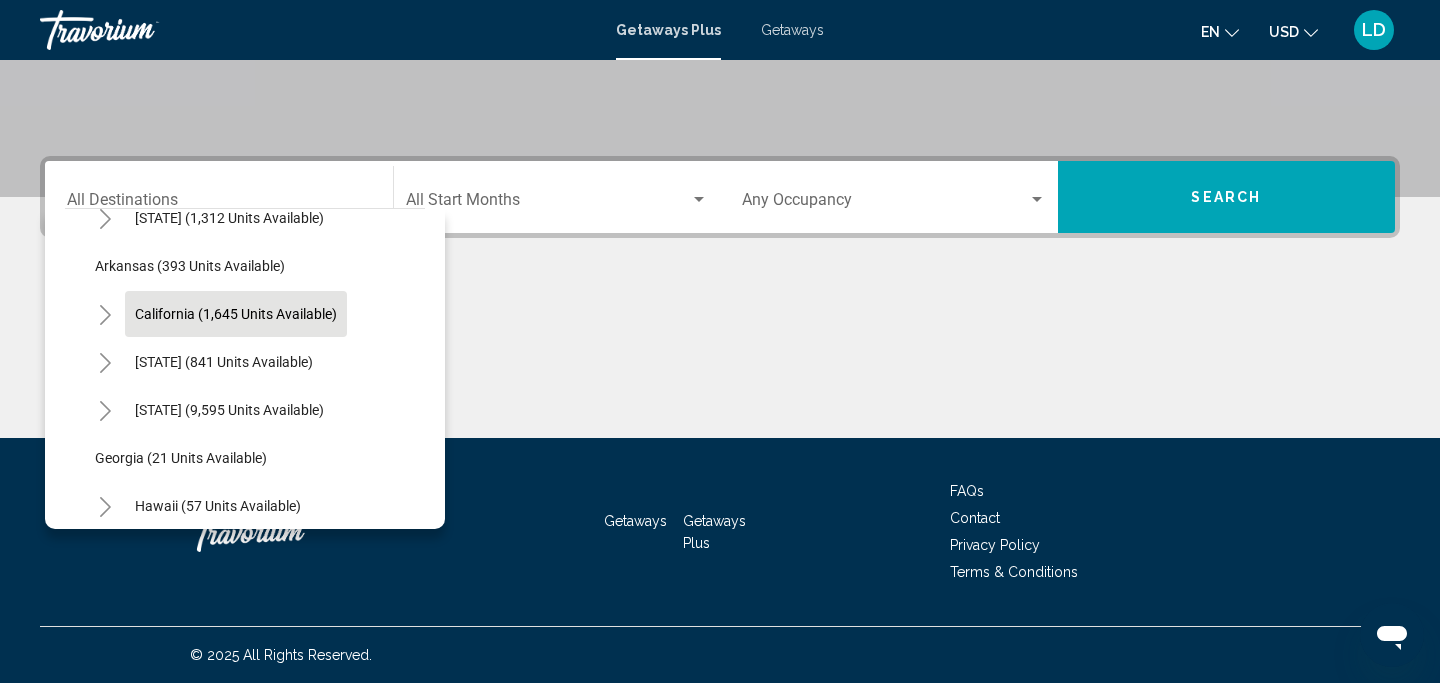 scroll, scrollTop: 117, scrollLeft: 0, axis: vertical 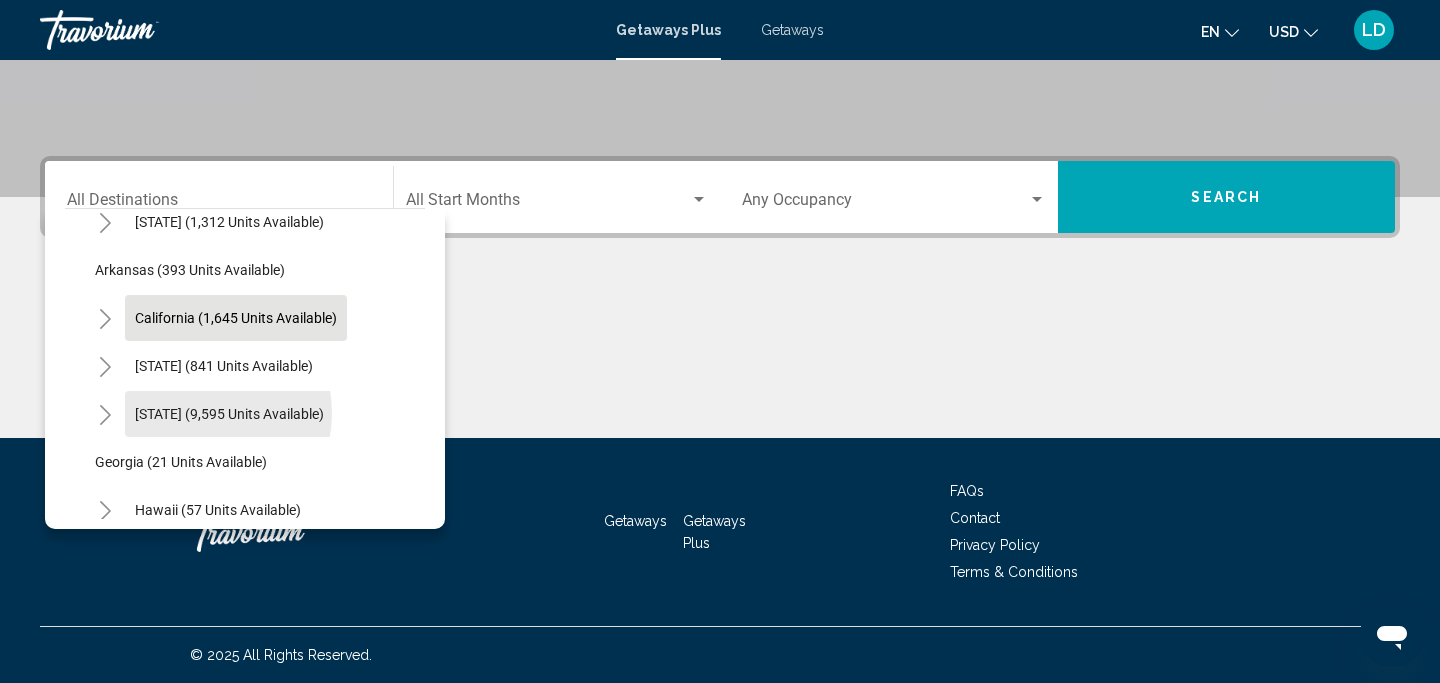 click on "[STATE] (9,595 units available)" at bounding box center (229, 414) 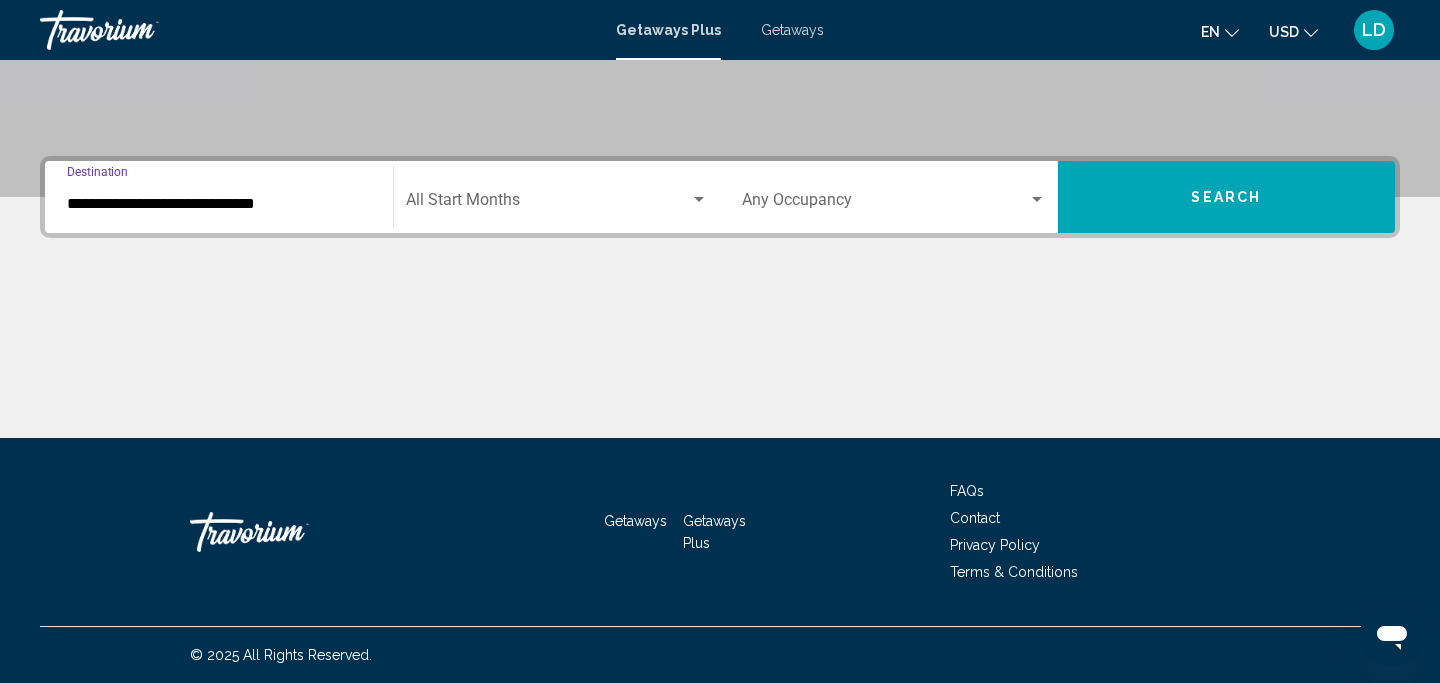 click at bounding box center (548, 204) 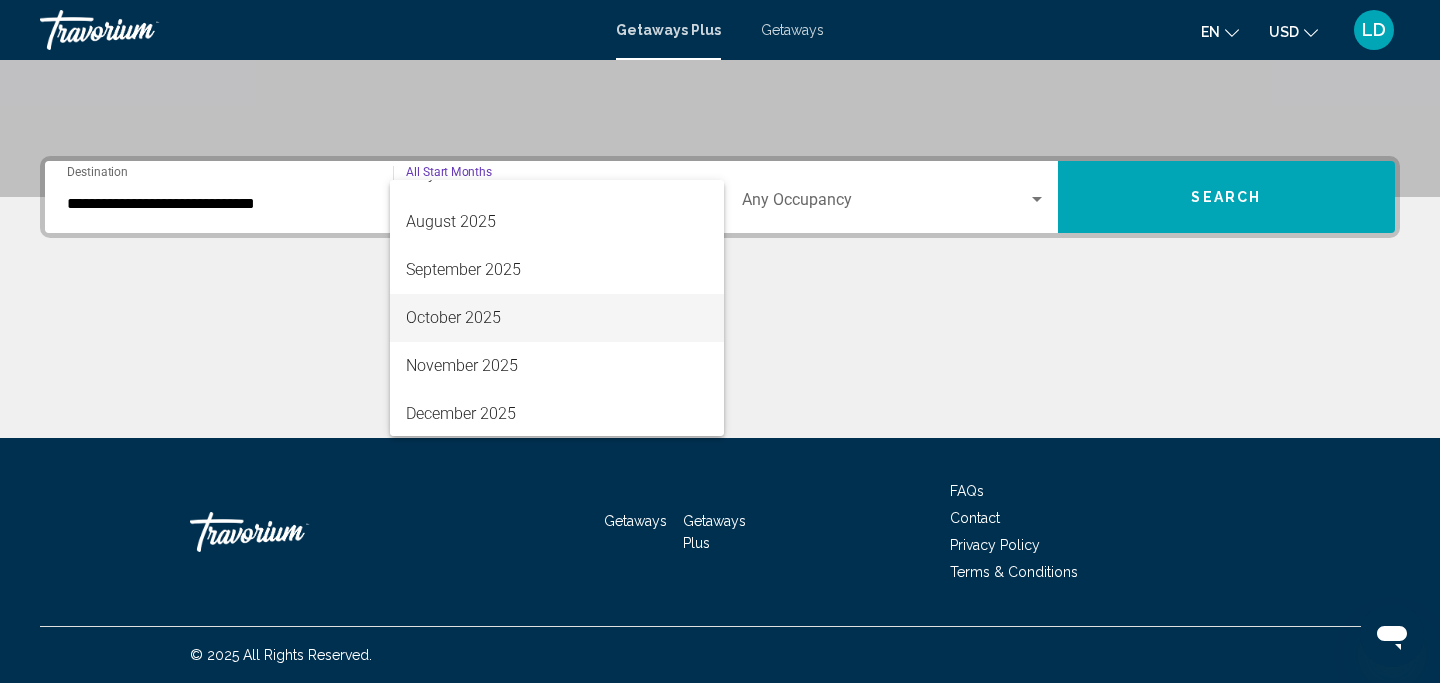 scroll, scrollTop: 99, scrollLeft: 0, axis: vertical 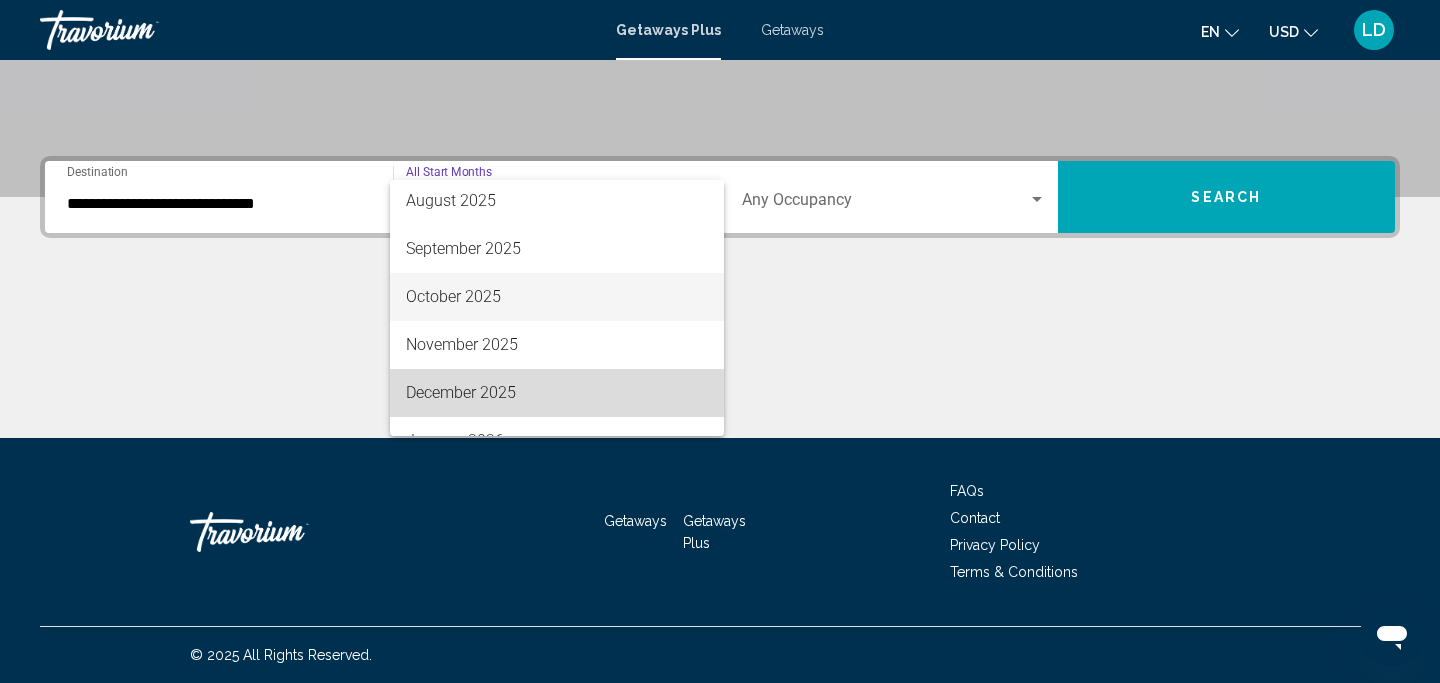 click on "December 2025" at bounding box center [557, 393] 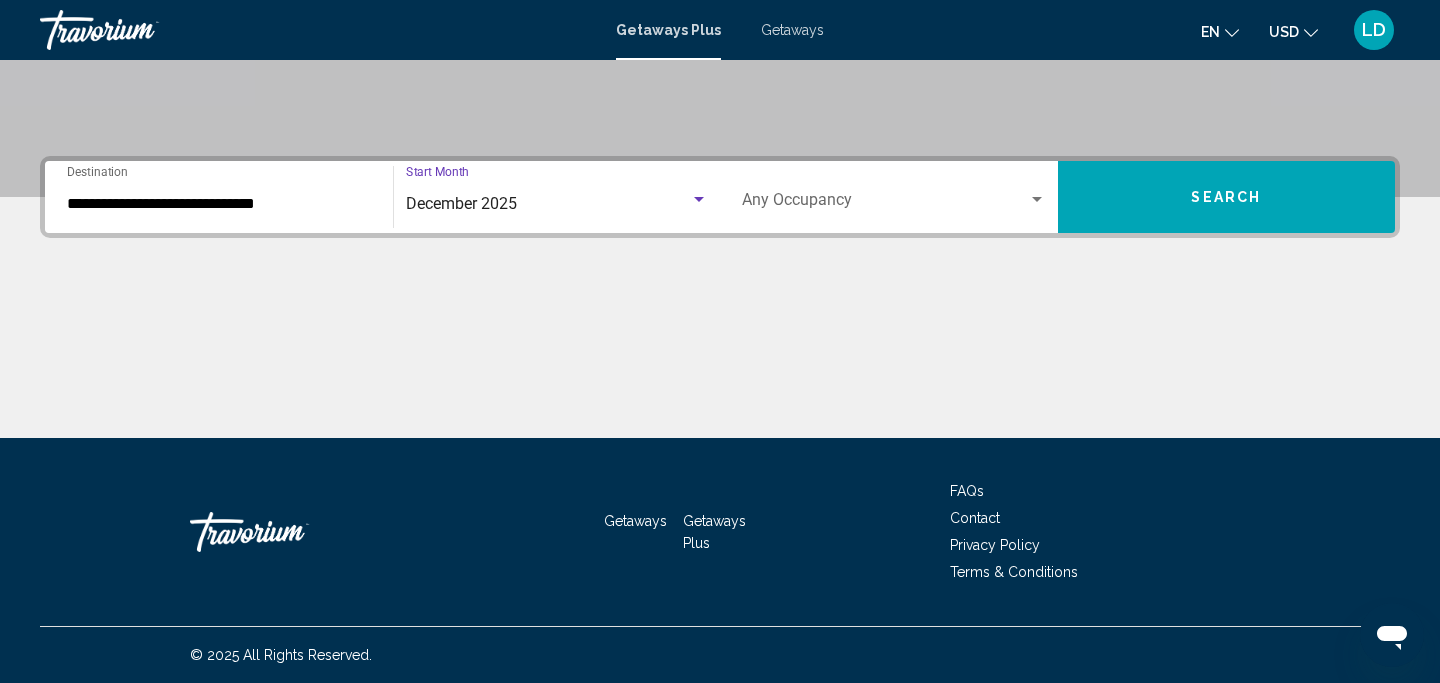 click on "Search" at bounding box center [1227, 197] 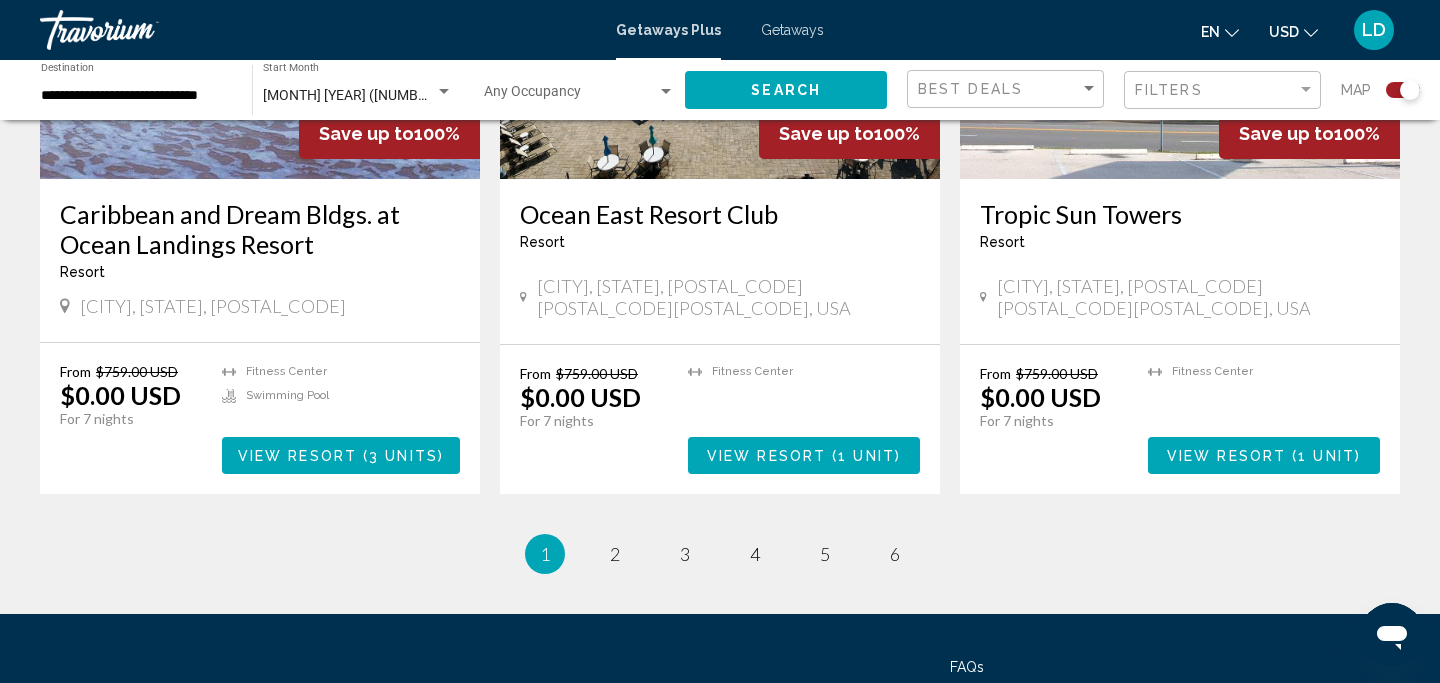 scroll, scrollTop: 3027, scrollLeft: 0, axis: vertical 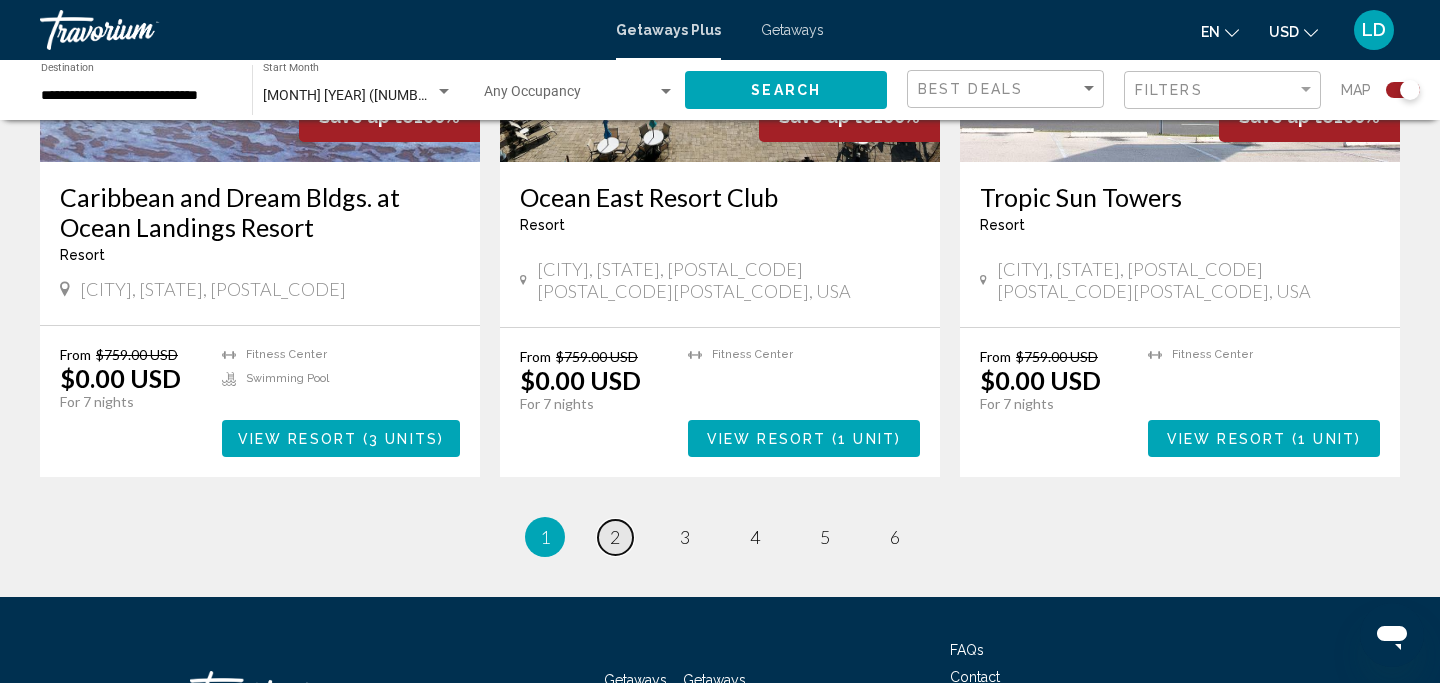 click on "2" at bounding box center (615, 537) 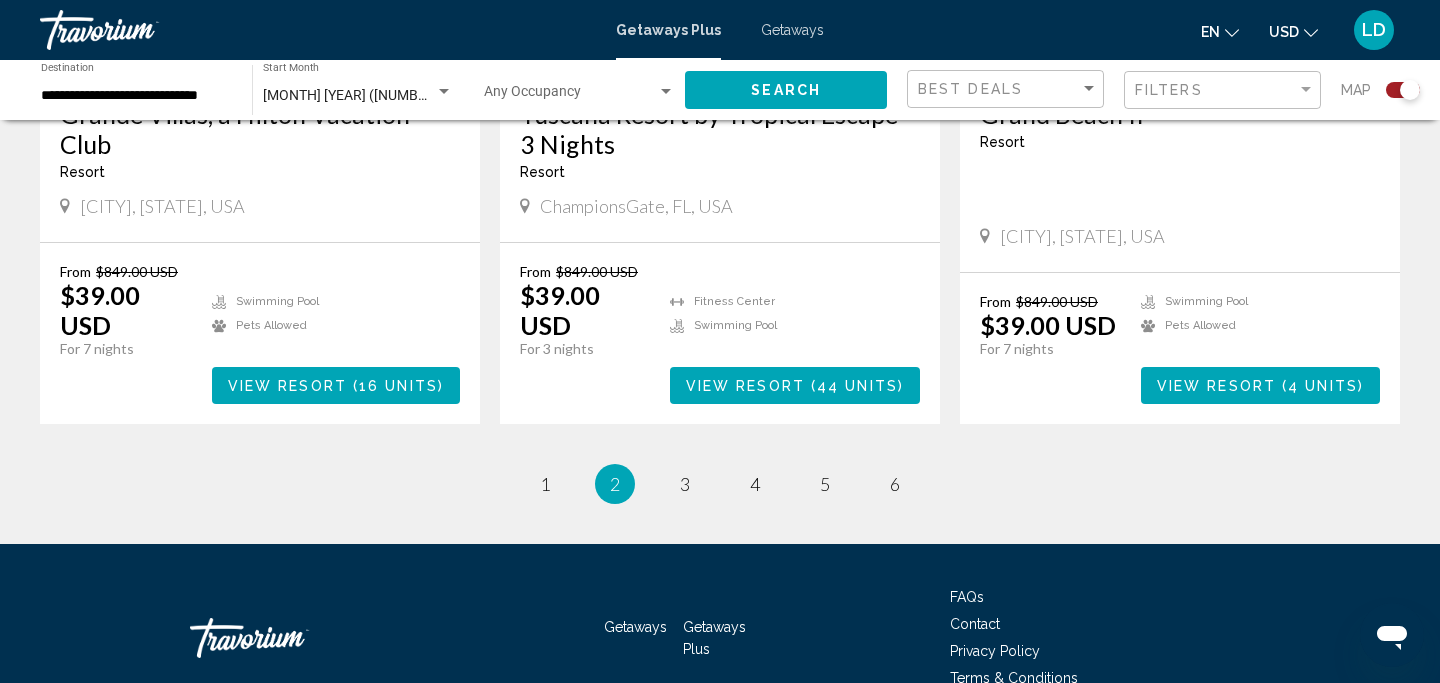 scroll, scrollTop: 3112, scrollLeft: 0, axis: vertical 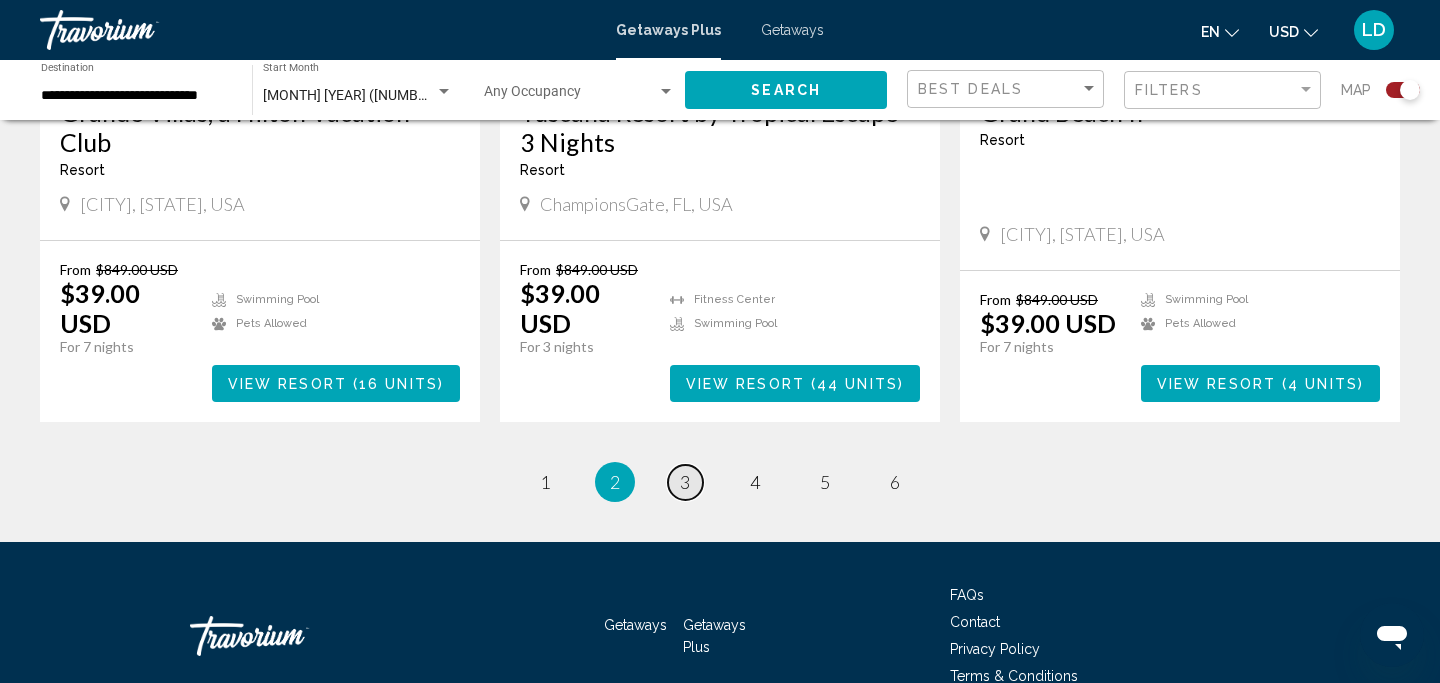 click on "3" at bounding box center [545, 482] 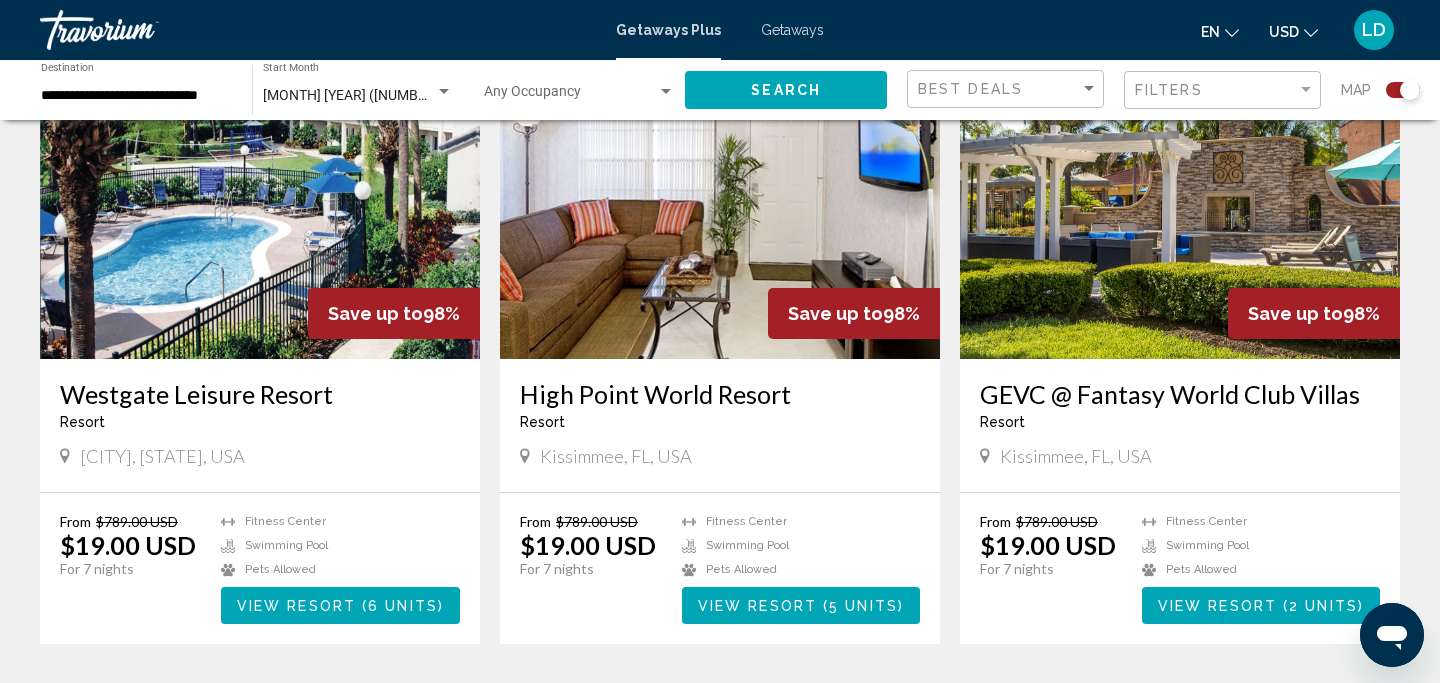 scroll, scrollTop: 823, scrollLeft: 0, axis: vertical 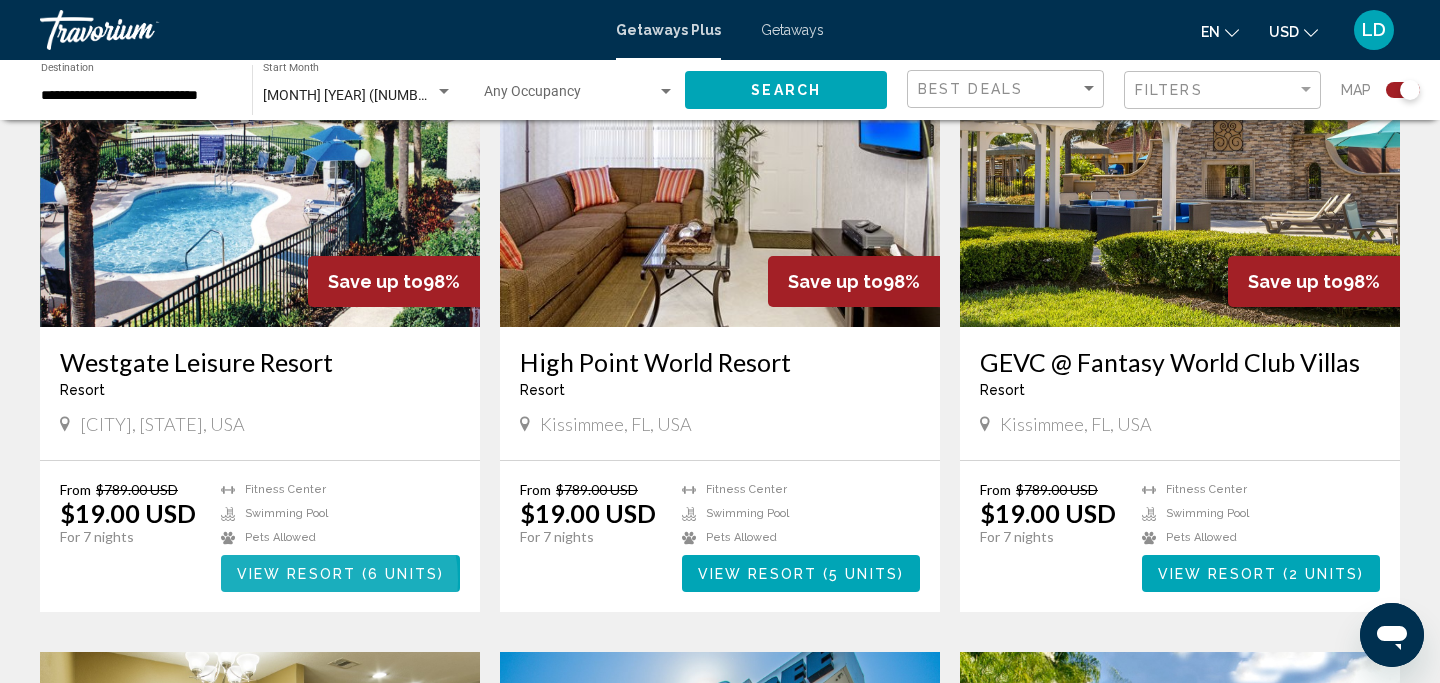 click on "View Resort" at bounding box center (296, 574) 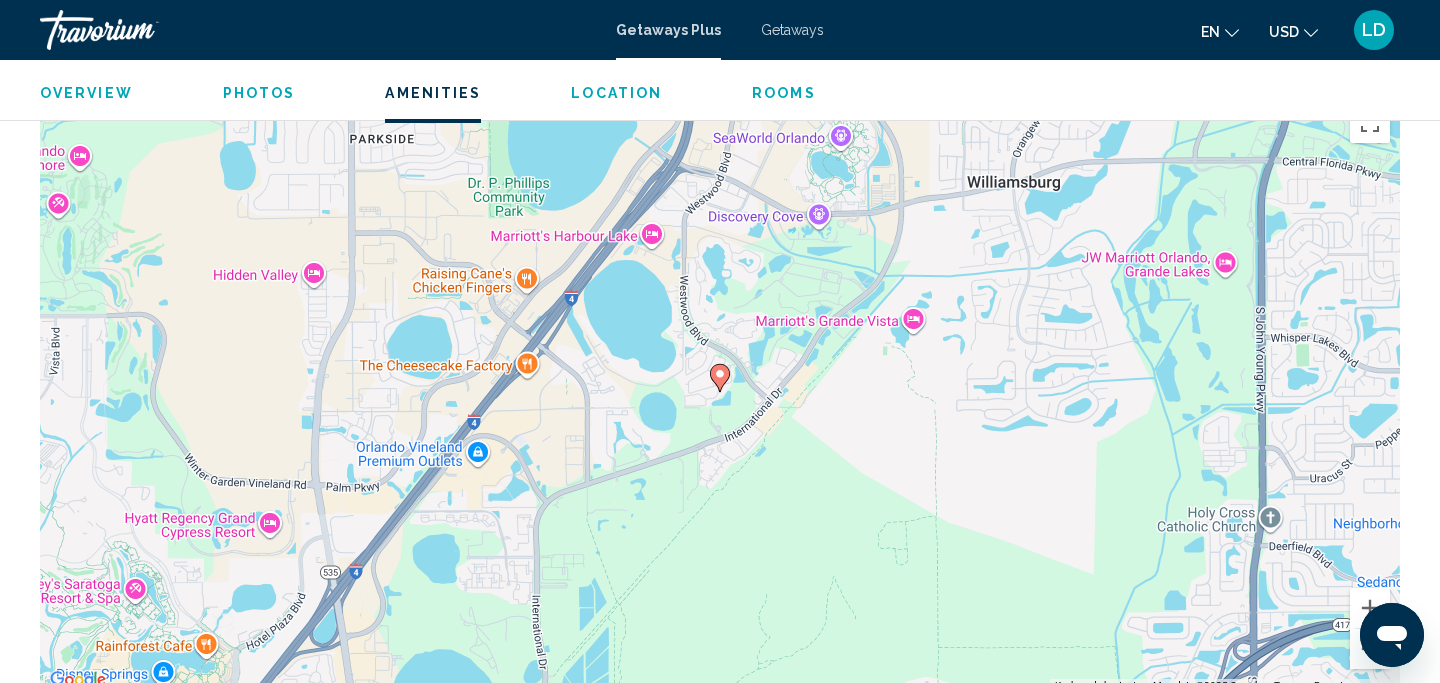 scroll, scrollTop: 1489, scrollLeft: 0, axis: vertical 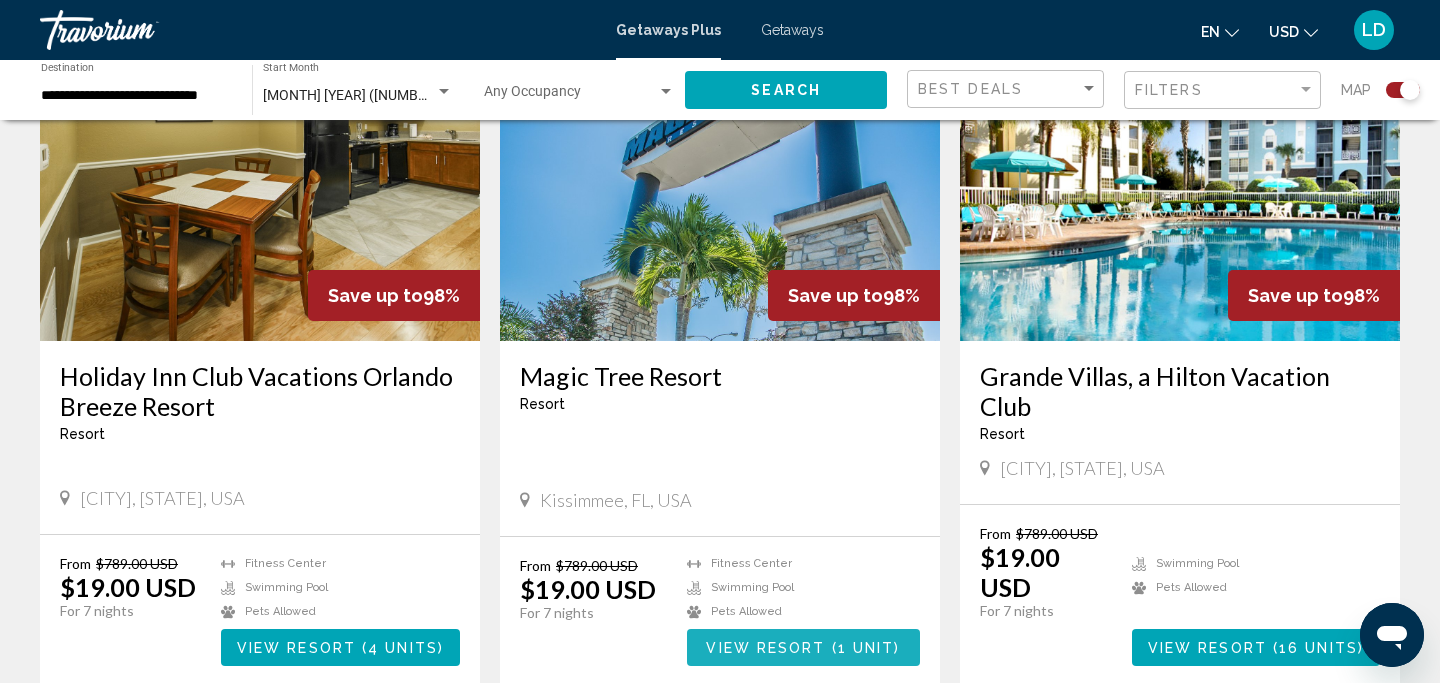 click on "View Resort" at bounding box center (765, 648) 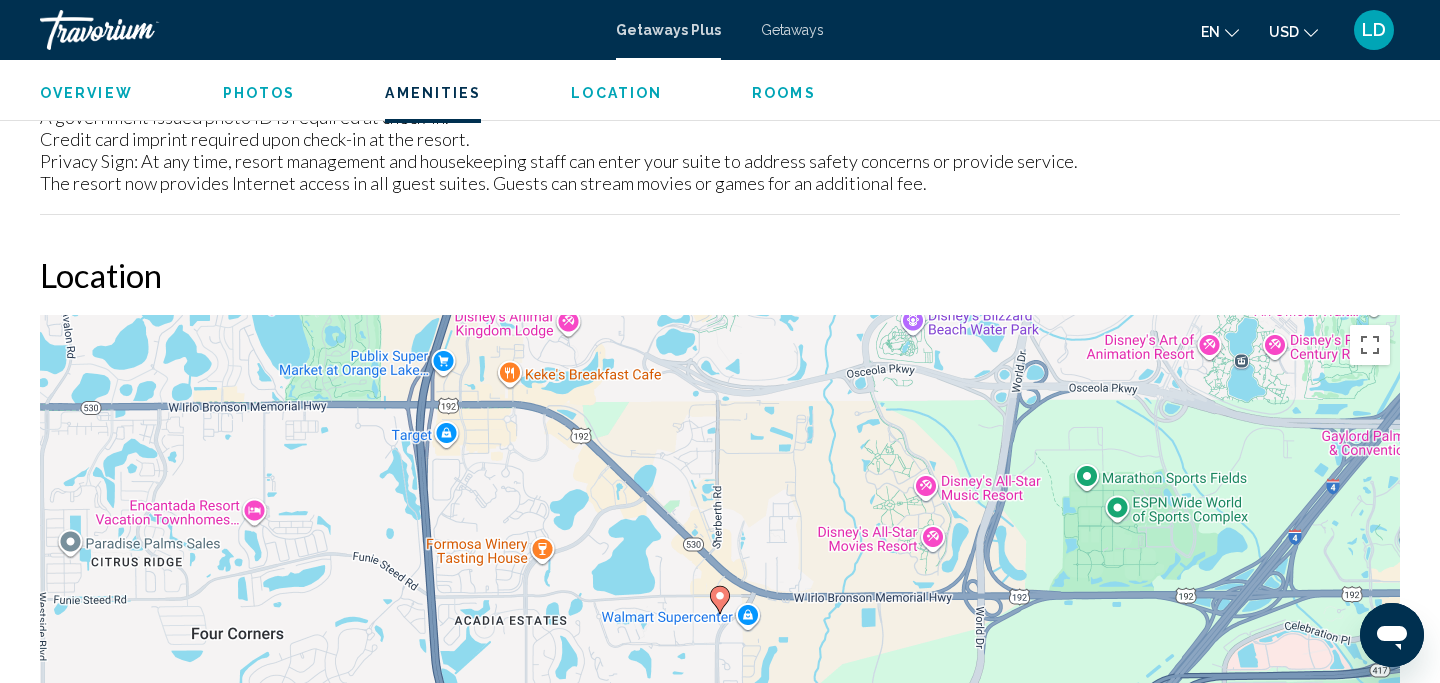 scroll, scrollTop: 2315, scrollLeft: 0, axis: vertical 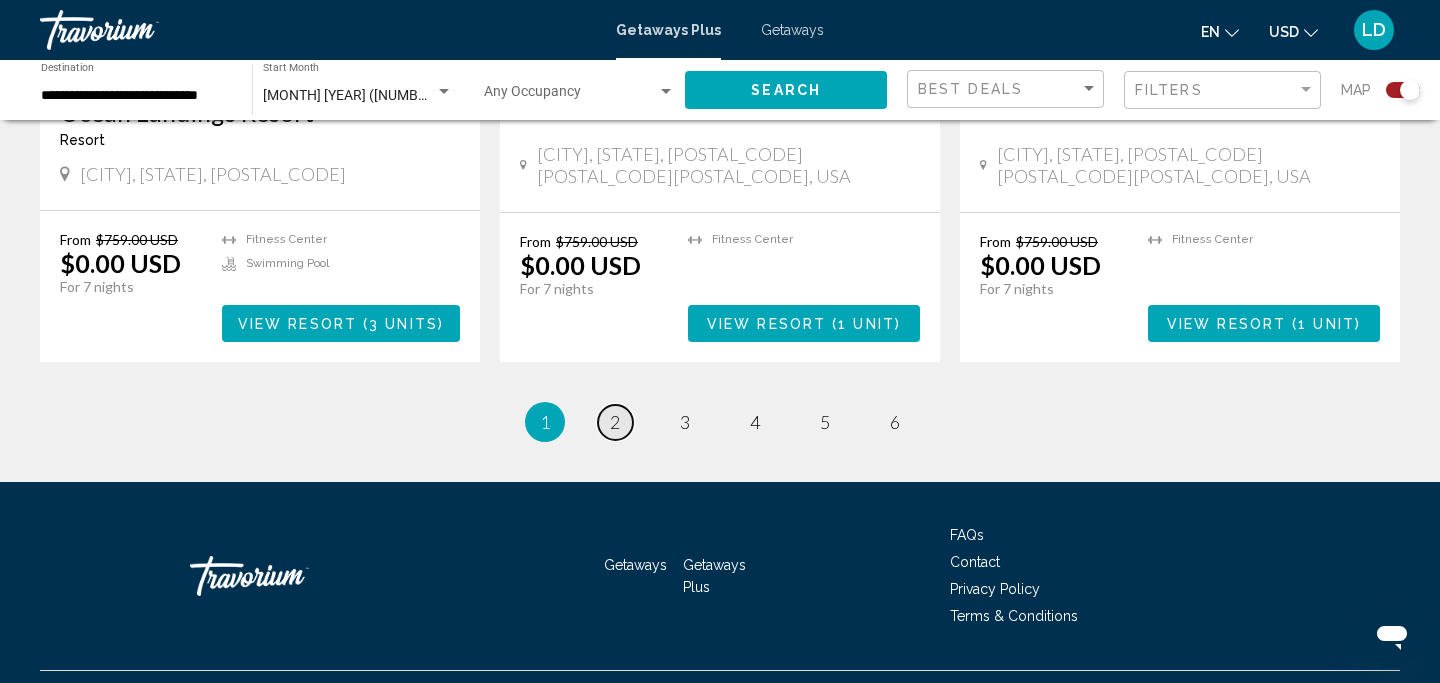 click on "2" at bounding box center [615, 422] 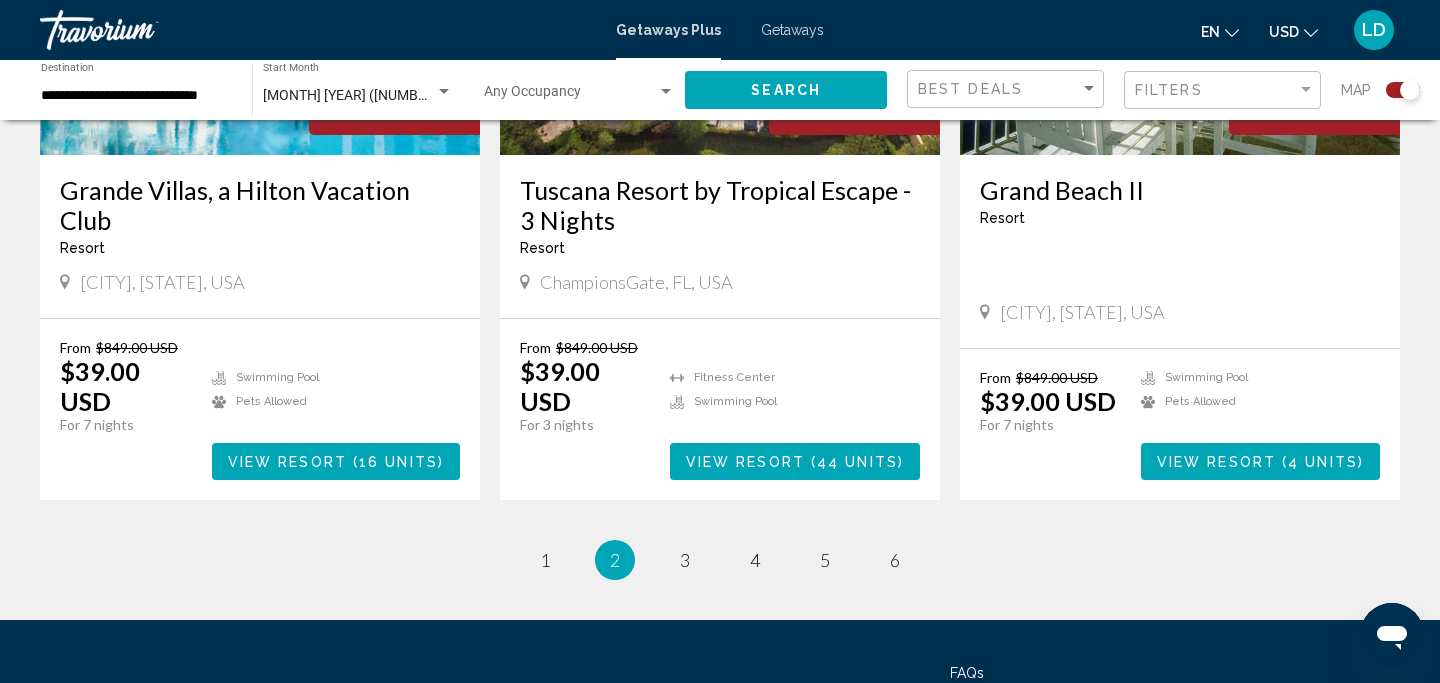 scroll, scrollTop: 3112, scrollLeft: 0, axis: vertical 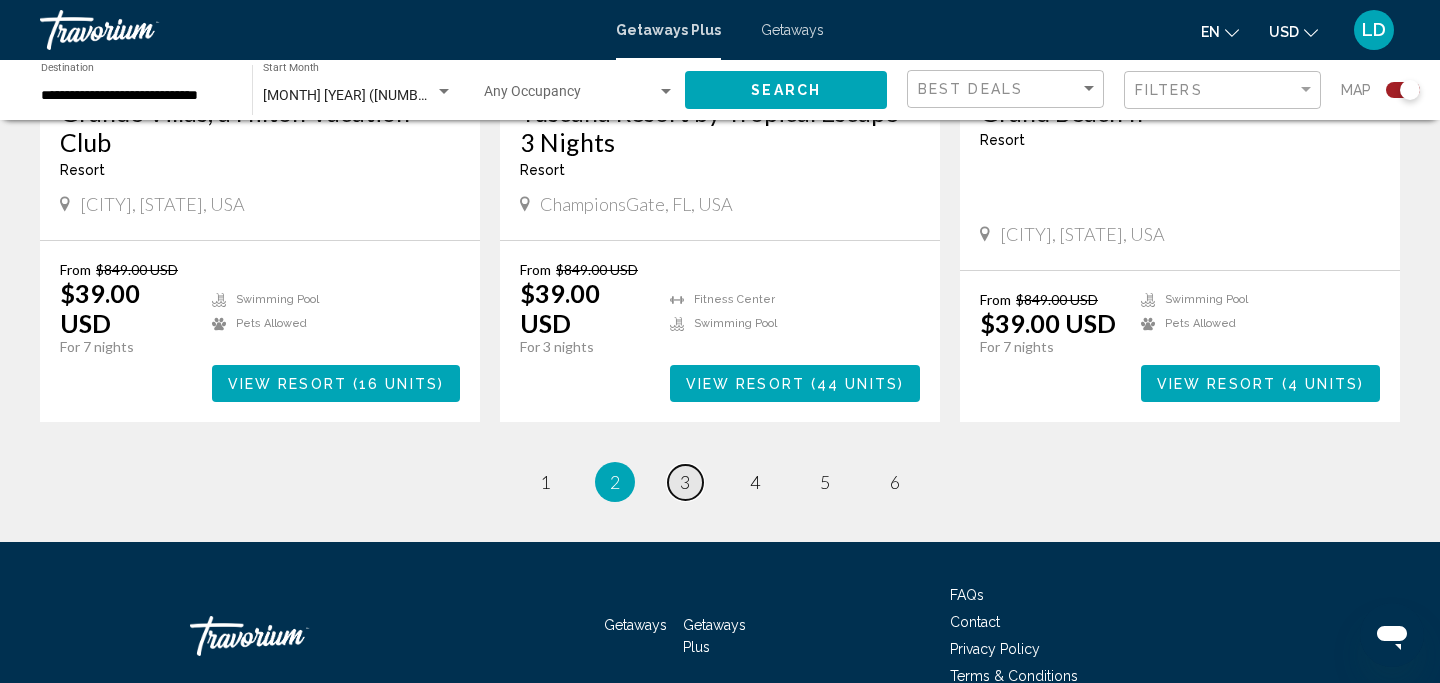 click on "3" at bounding box center [545, 482] 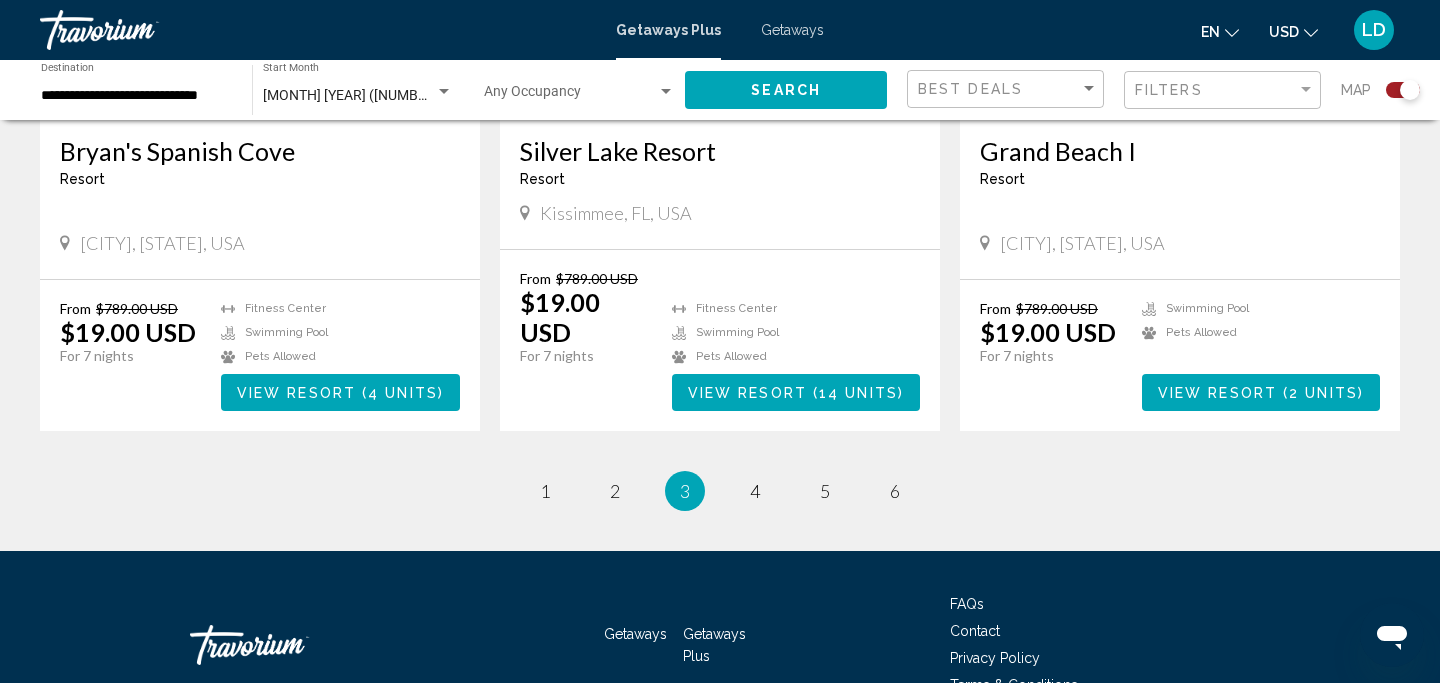 scroll, scrollTop: 3095, scrollLeft: 0, axis: vertical 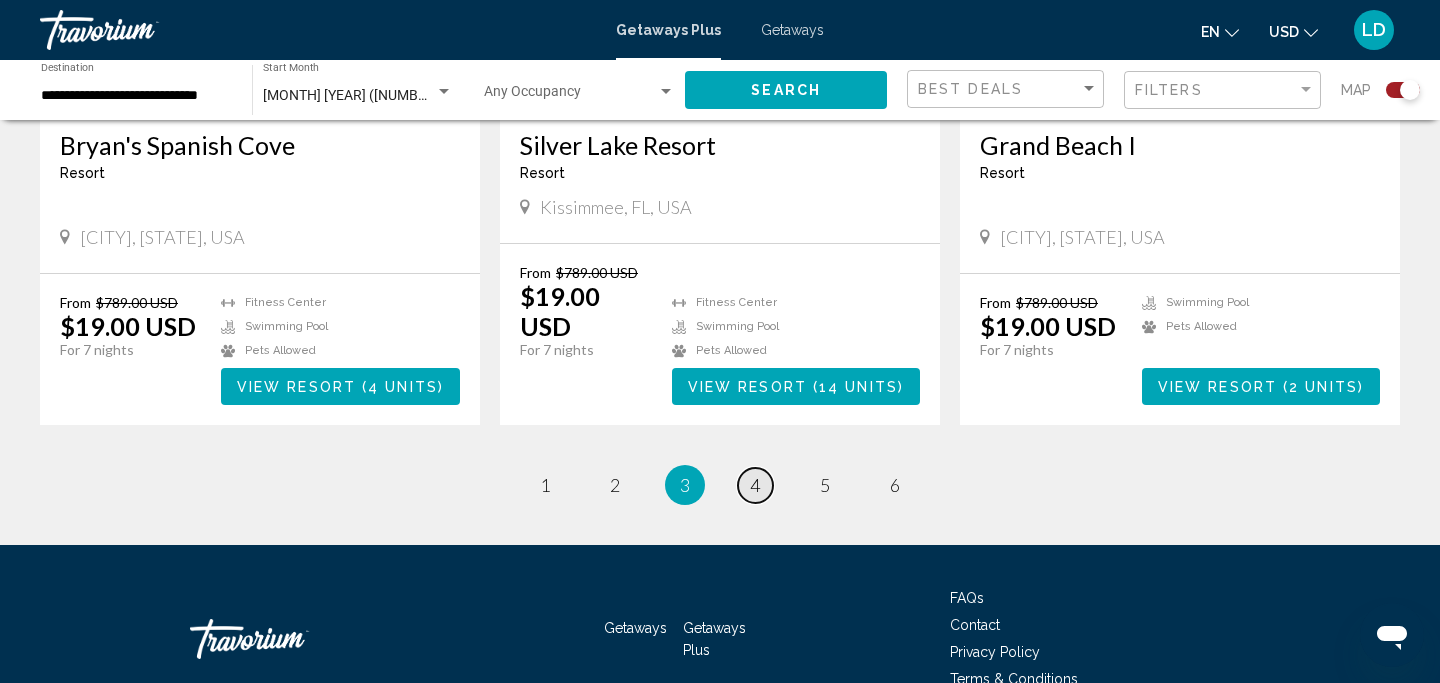 click on "4" at bounding box center [545, 485] 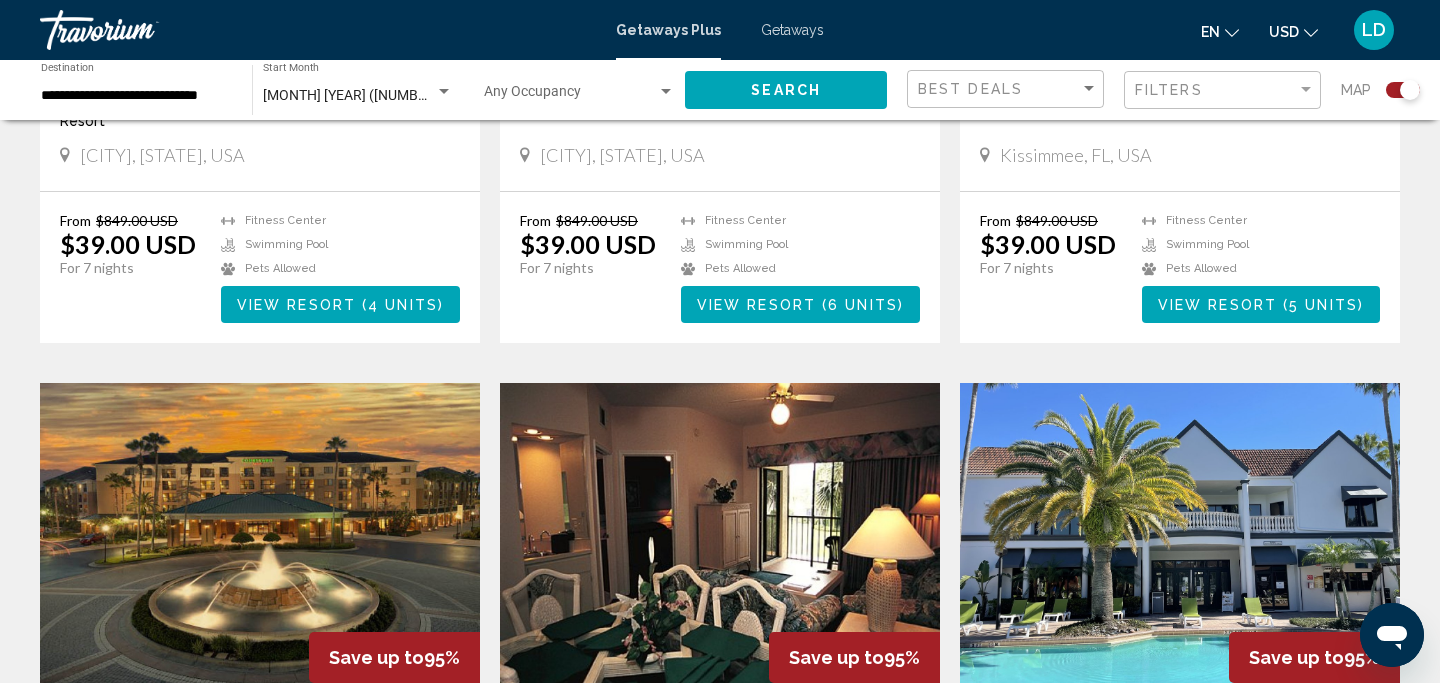 scroll, scrollTop: 1819, scrollLeft: 0, axis: vertical 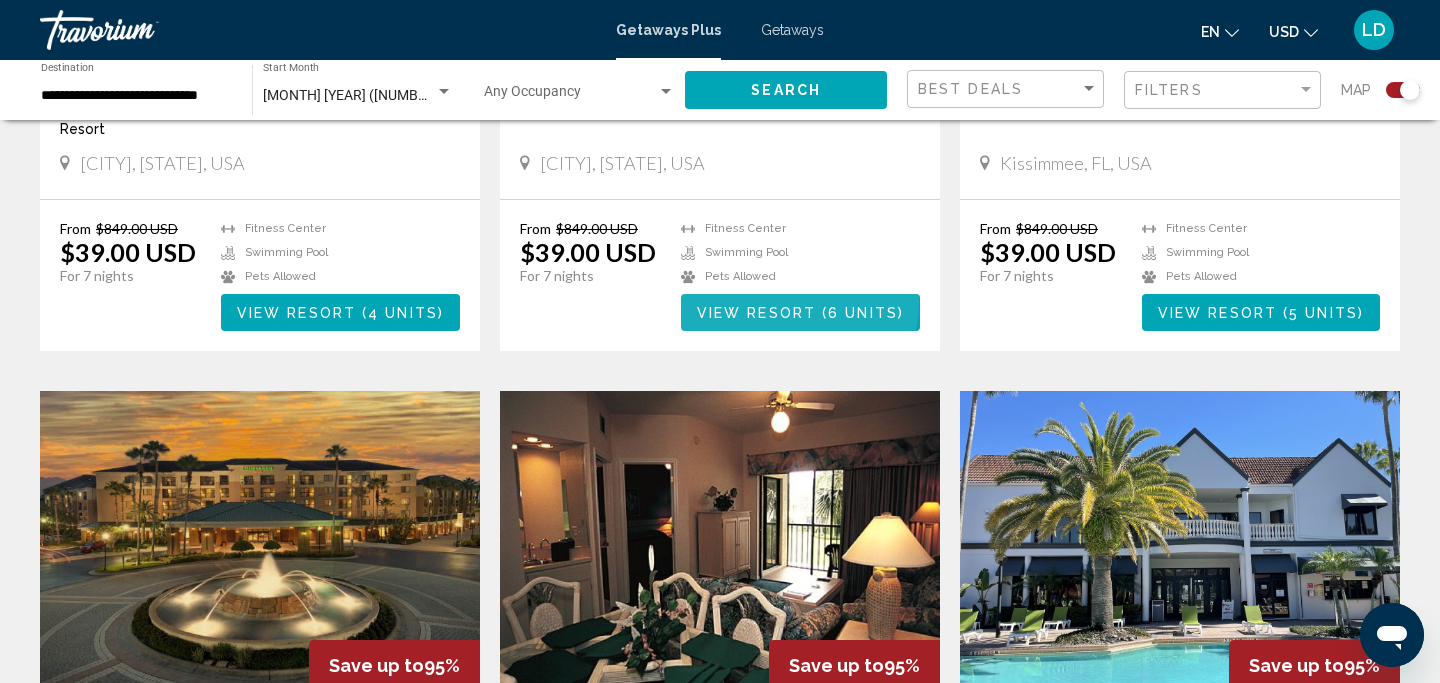 click on "View Resort    ( 6 units )" at bounding box center [800, 312] 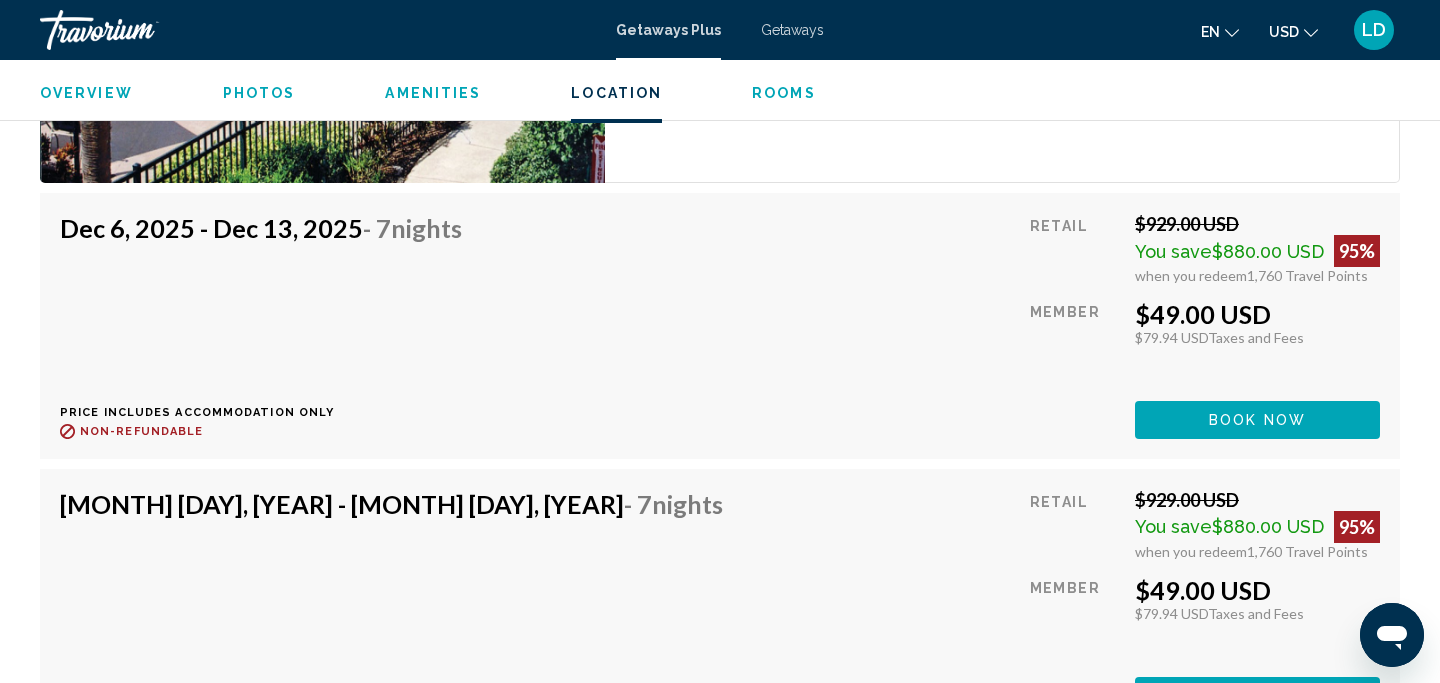 scroll, scrollTop: 2716, scrollLeft: 0, axis: vertical 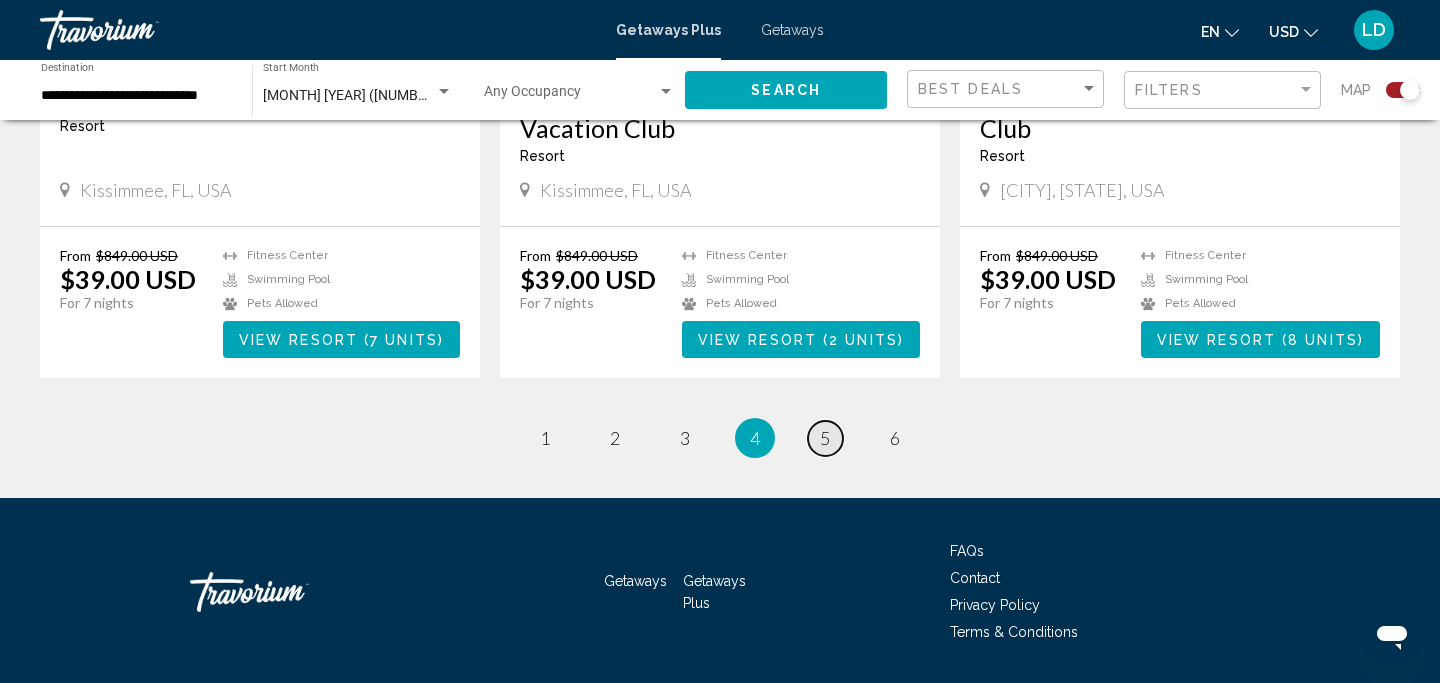 click on "5" at bounding box center (545, 438) 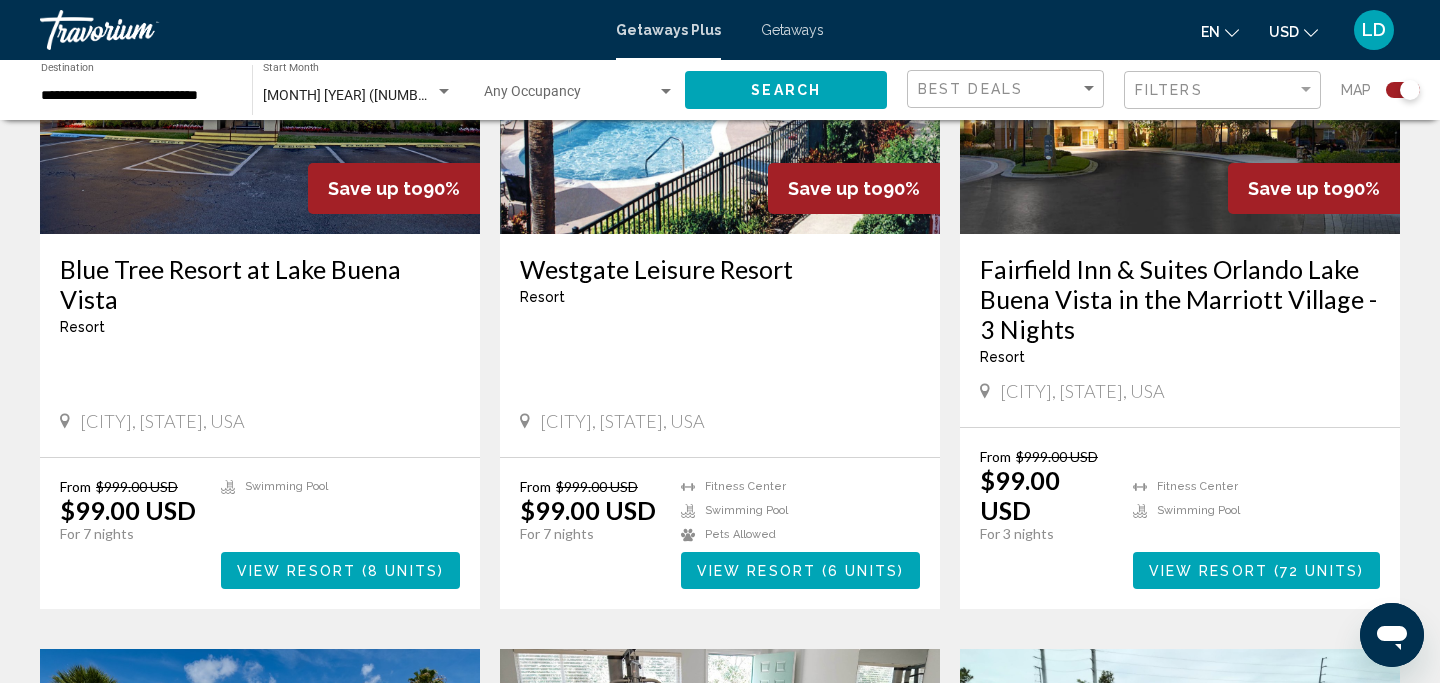 scroll, scrollTop: 1590, scrollLeft: 0, axis: vertical 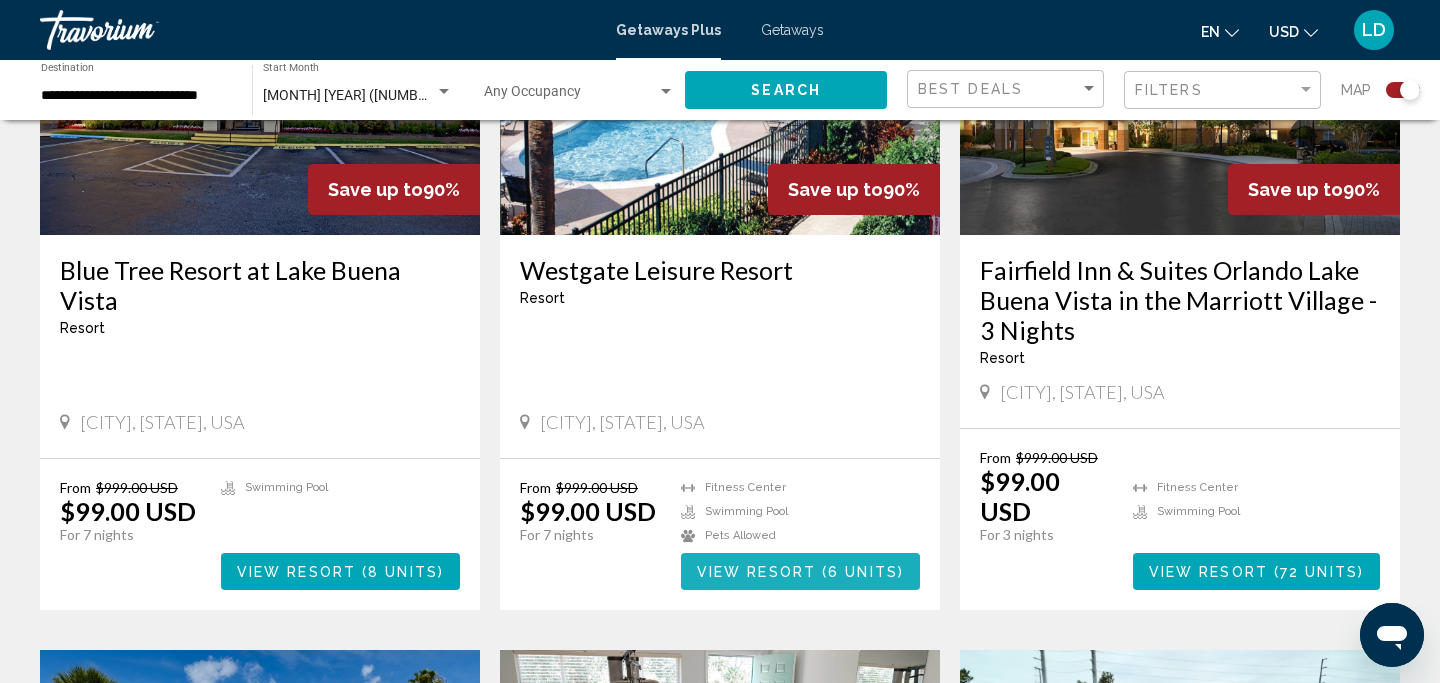click at bounding box center [819, 572] 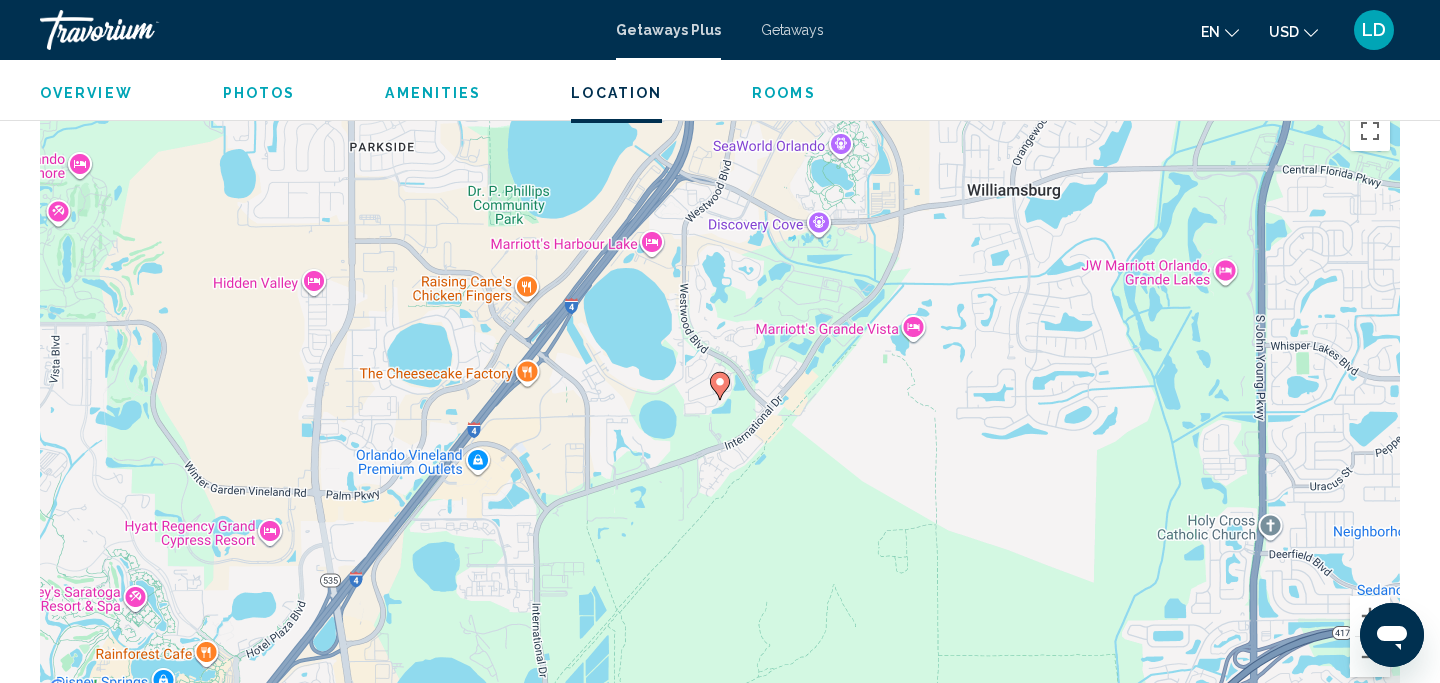 scroll, scrollTop: 2122, scrollLeft: 0, axis: vertical 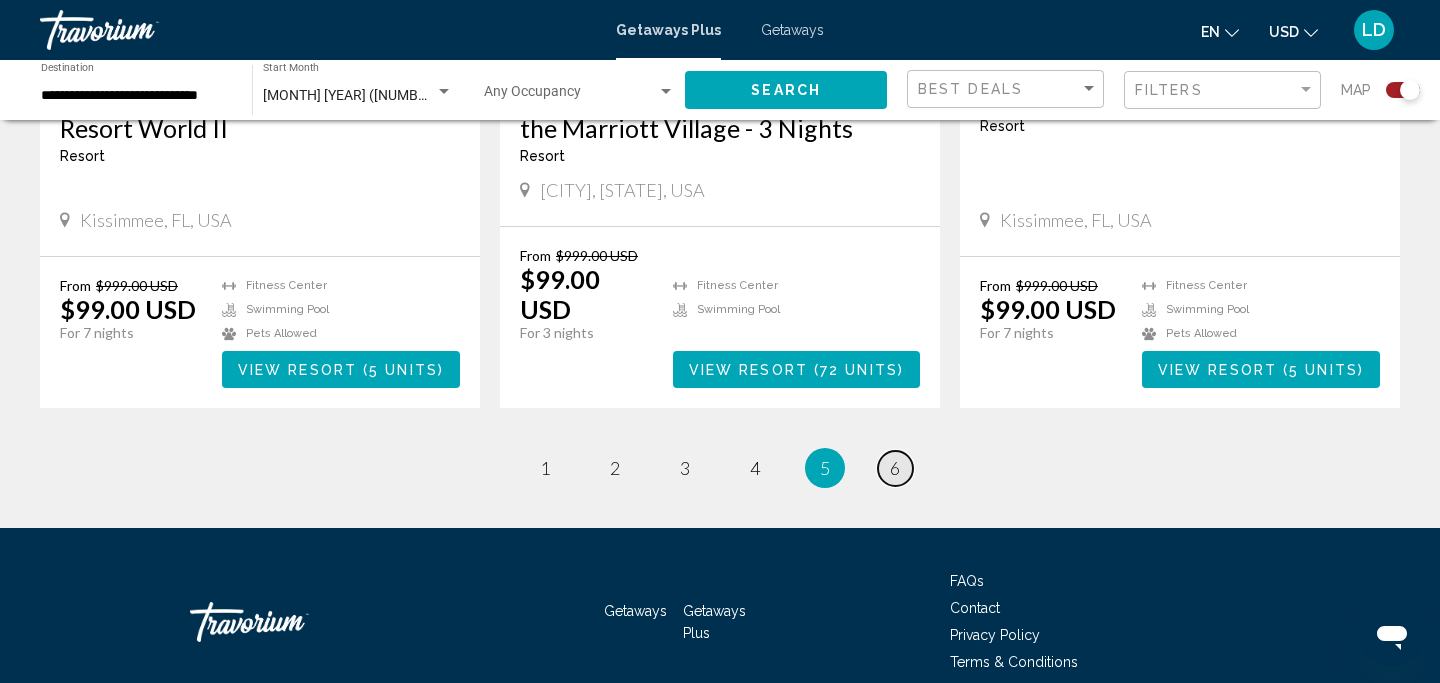 click on "6" at bounding box center (545, 468) 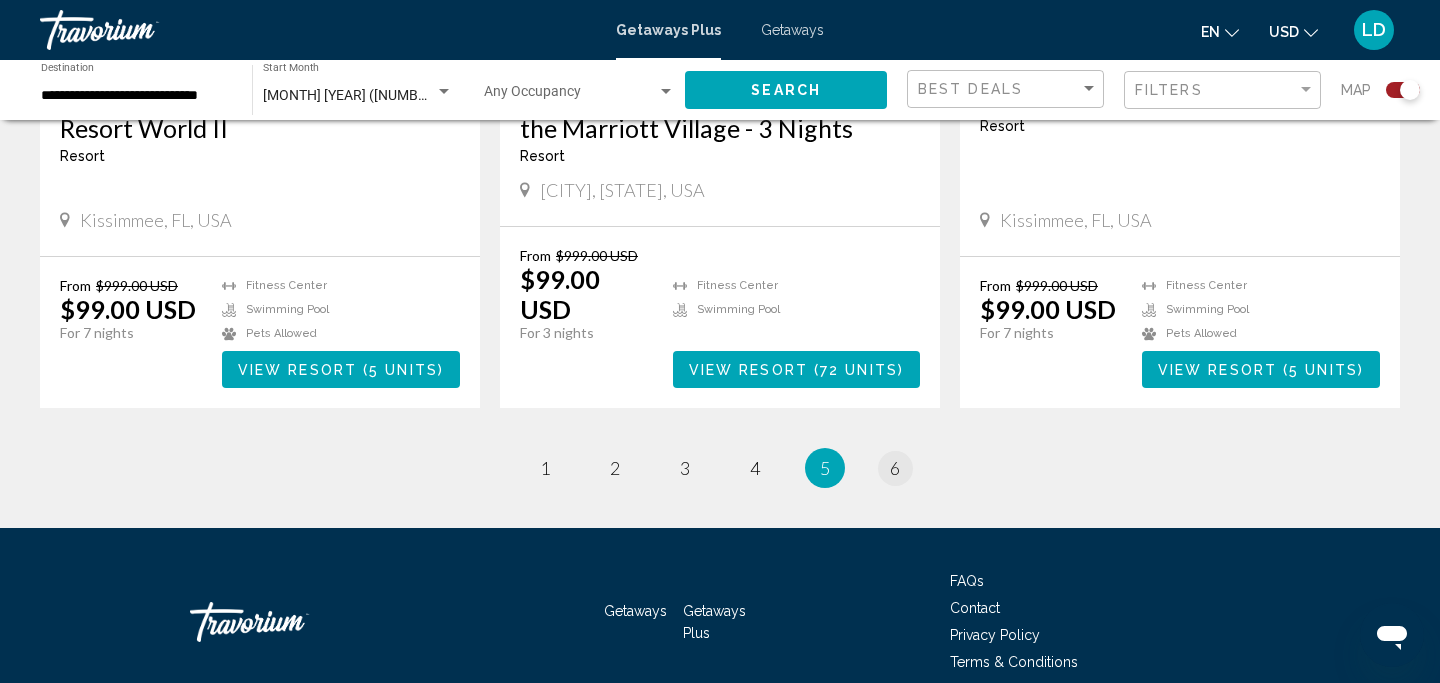 scroll, scrollTop: 0, scrollLeft: 0, axis: both 